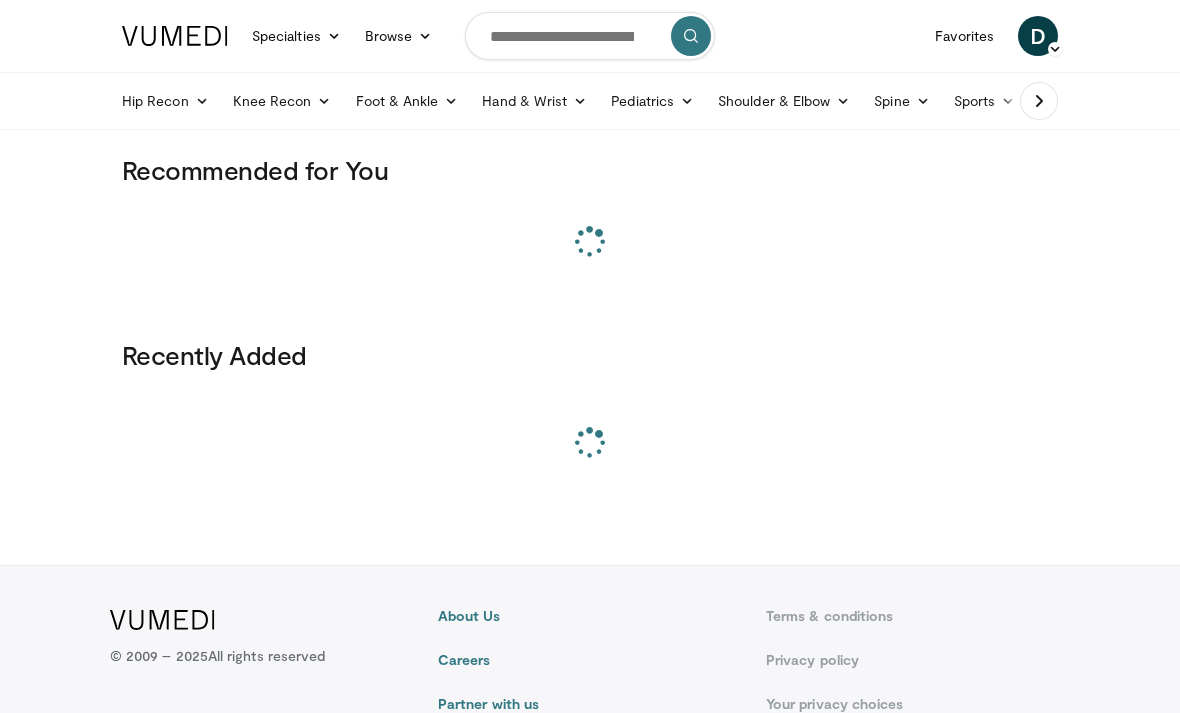 scroll, scrollTop: 0, scrollLeft: 0, axis: both 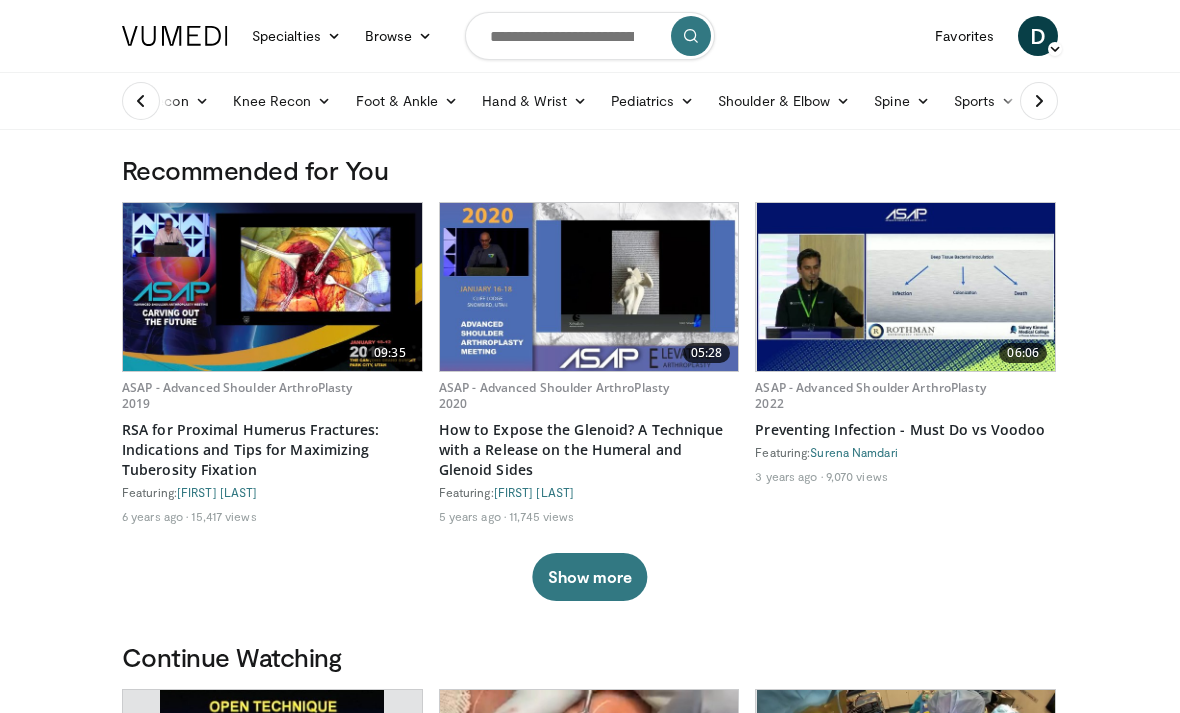 click at bounding box center [590, 36] 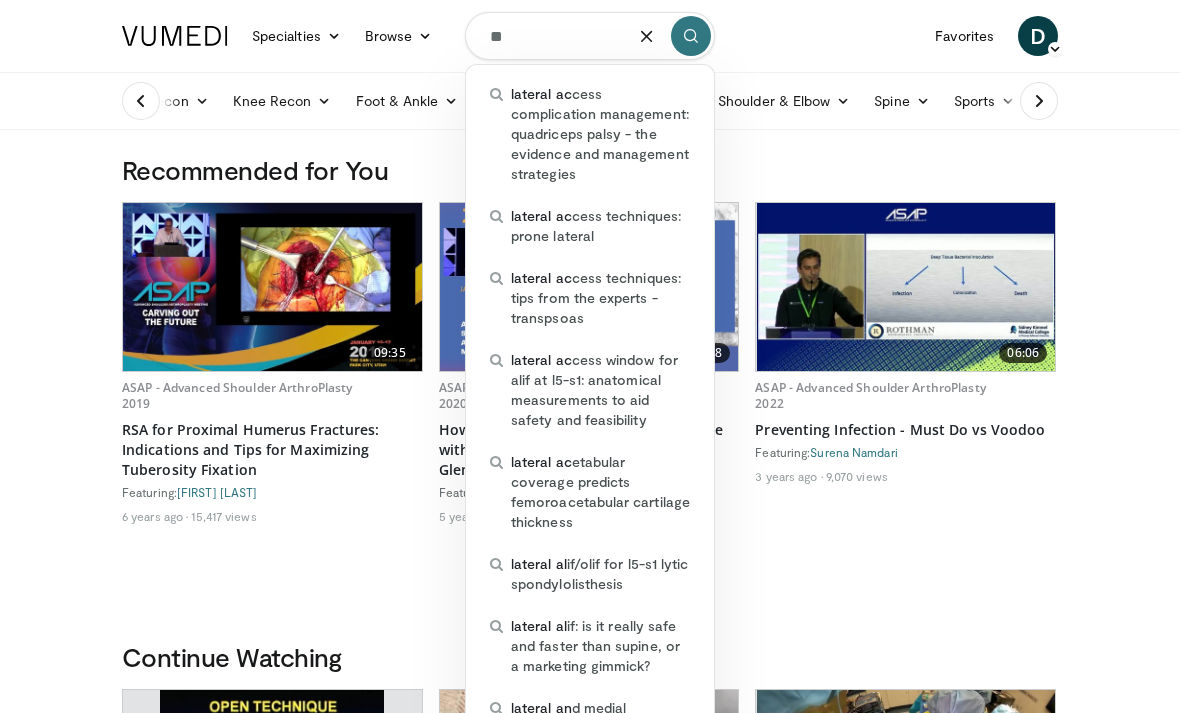 type on "*" 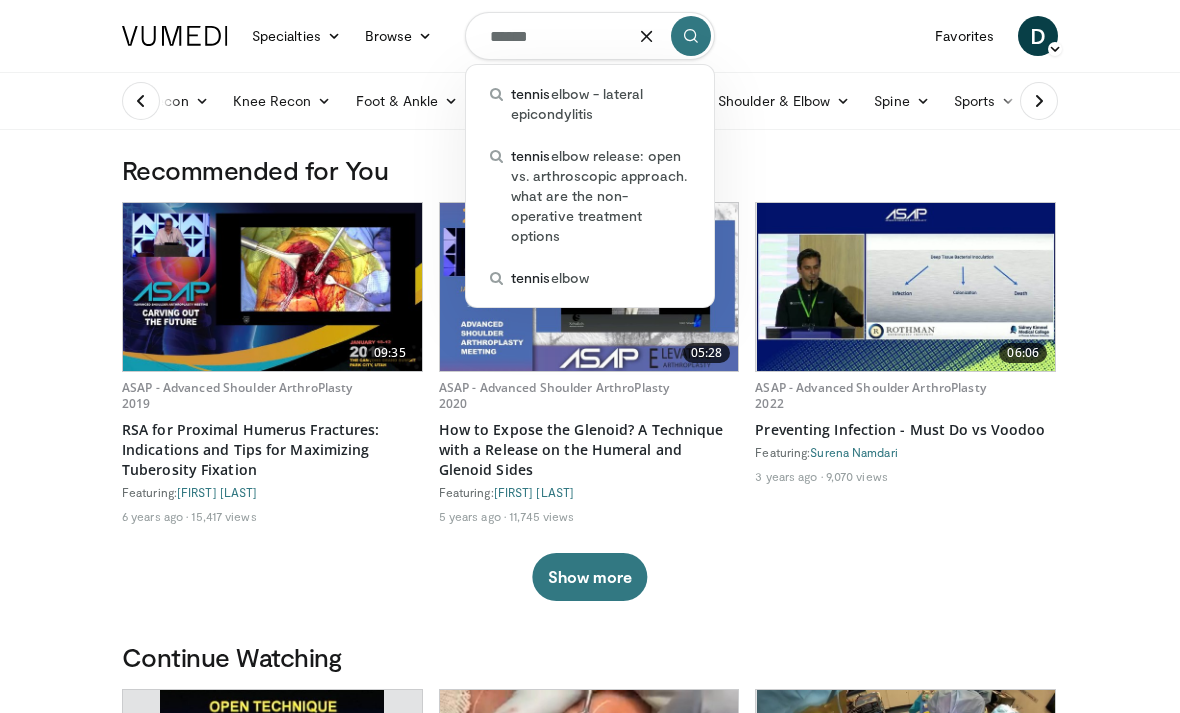 click on "tennis  elbow - lateral epicondylitis" at bounding box center [600, 104] 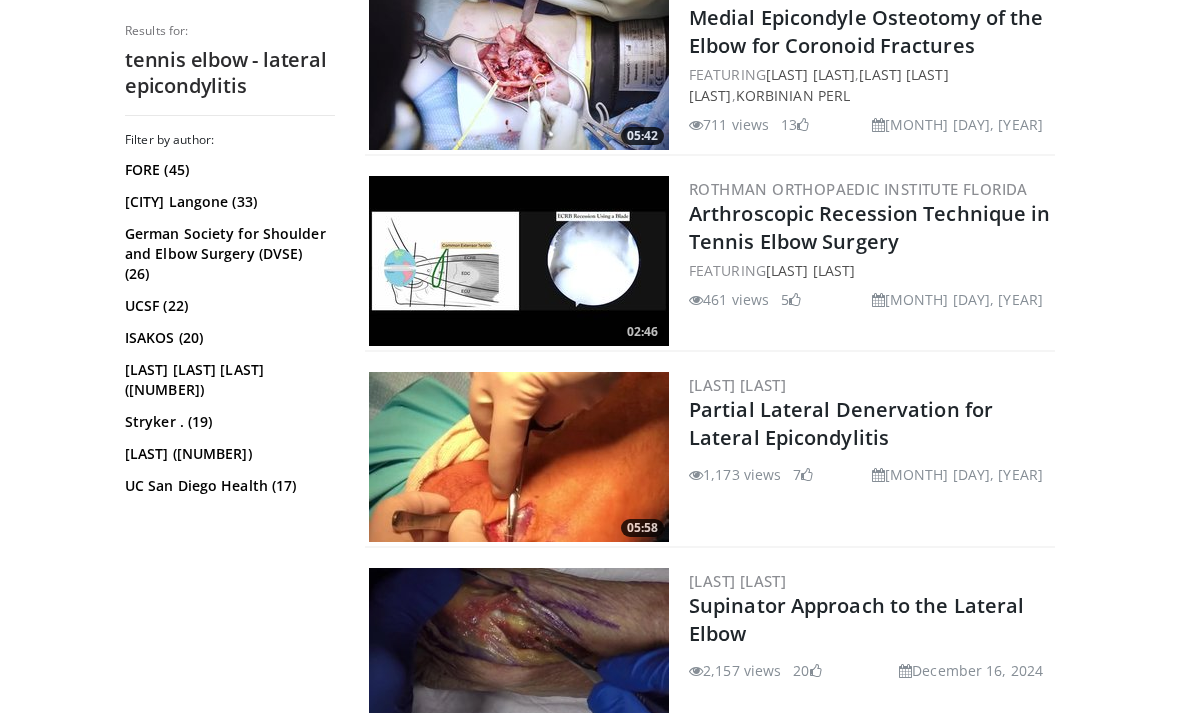scroll, scrollTop: 853, scrollLeft: 0, axis: vertical 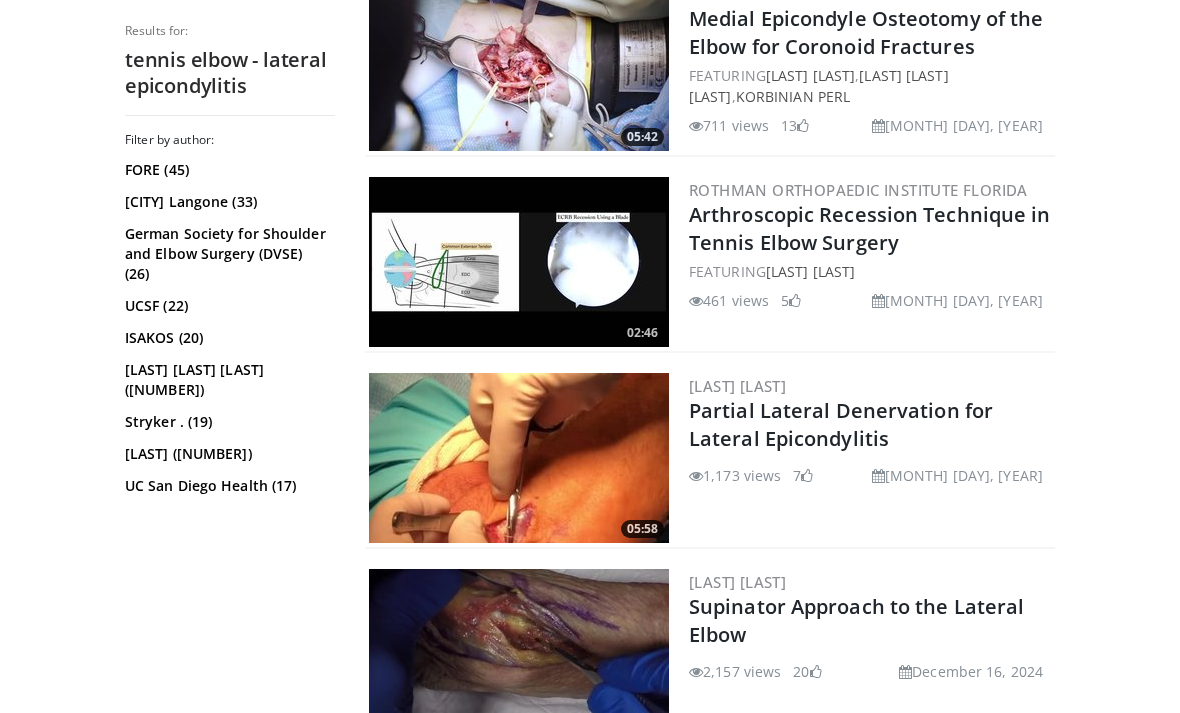 click on "Partial Lateral Denervation for Lateral Epicondylitis" at bounding box center (841, 424) 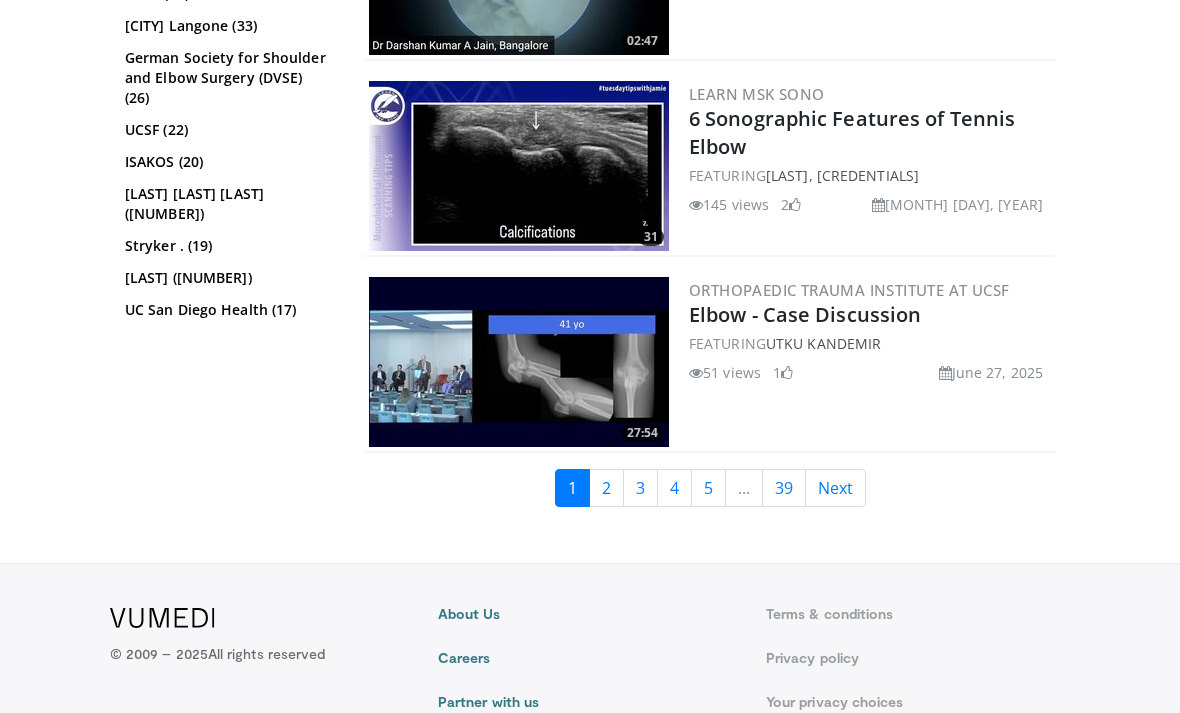 scroll, scrollTop: 4904, scrollLeft: 0, axis: vertical 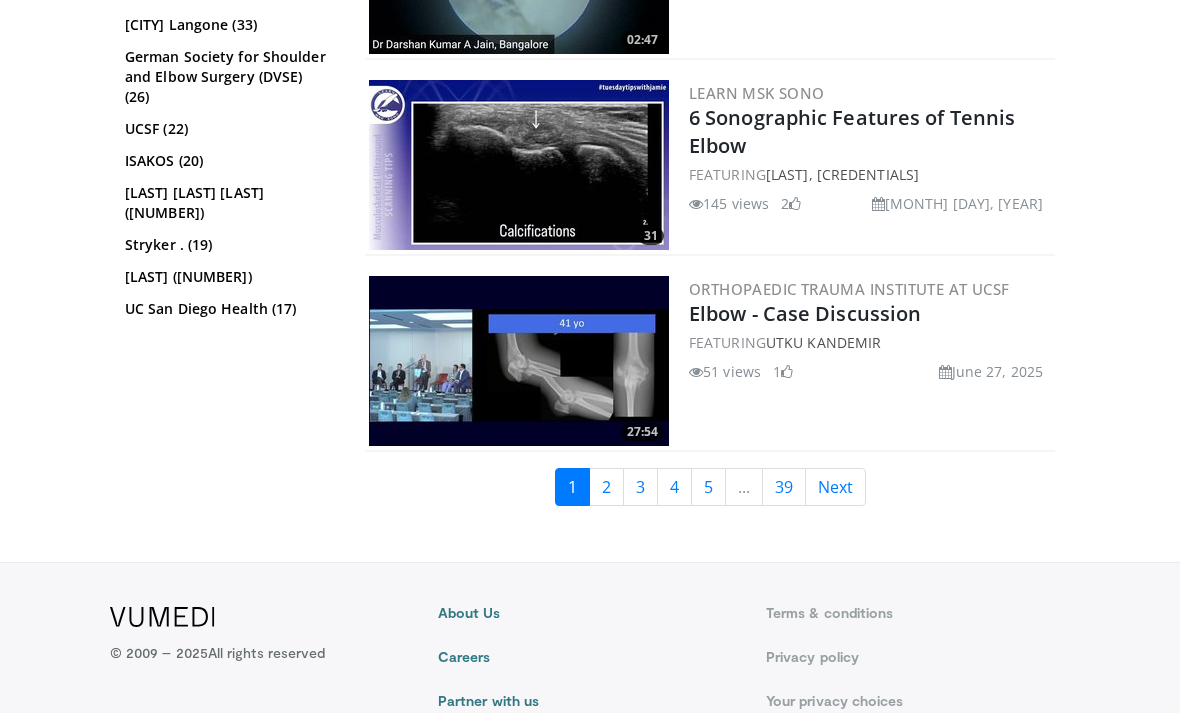 click on "2" at bounding box center [606, 487] 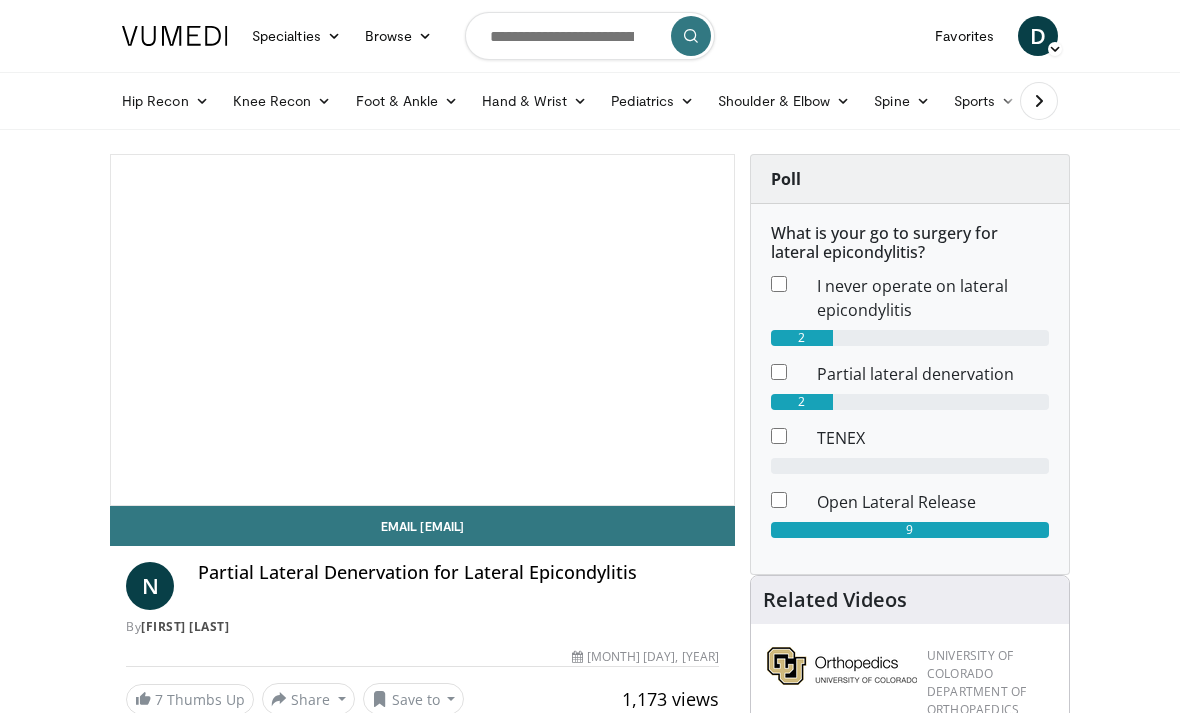 scroll, scrollTop: 0, scrollLeft: 0, axis: both 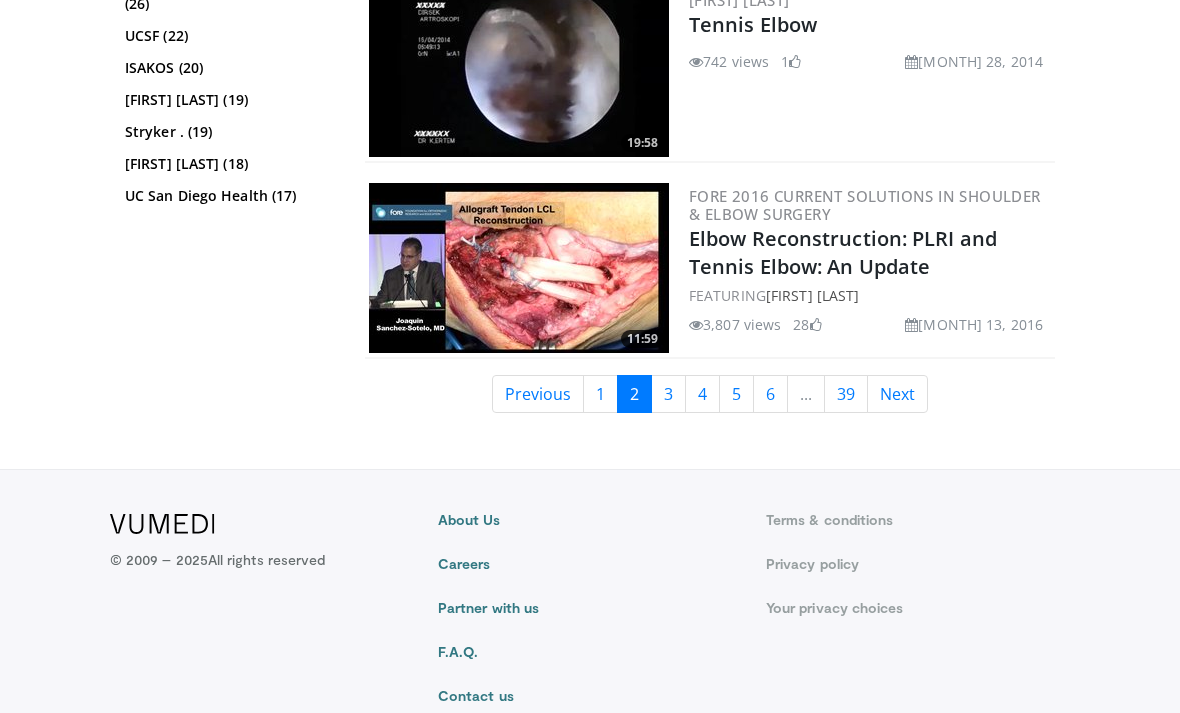 click on "3" at bounding box center (668, 394) 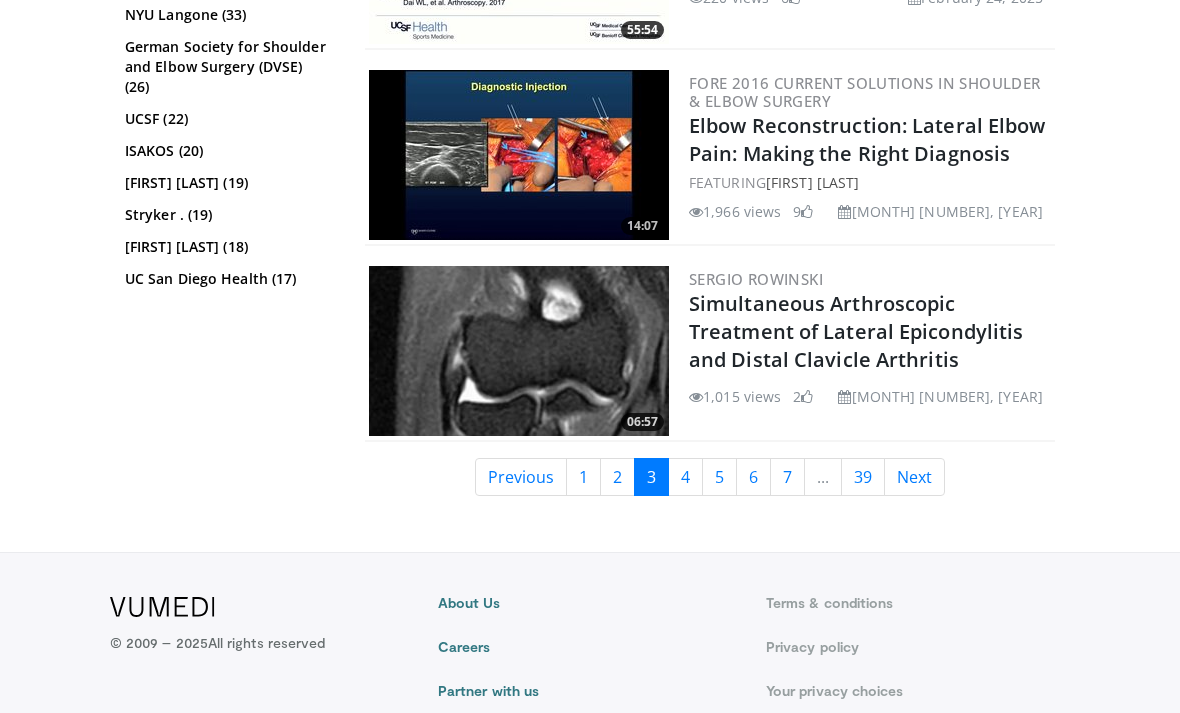 scroll, scrollTop: 5148, scrollLeft: 0, axis: vertical 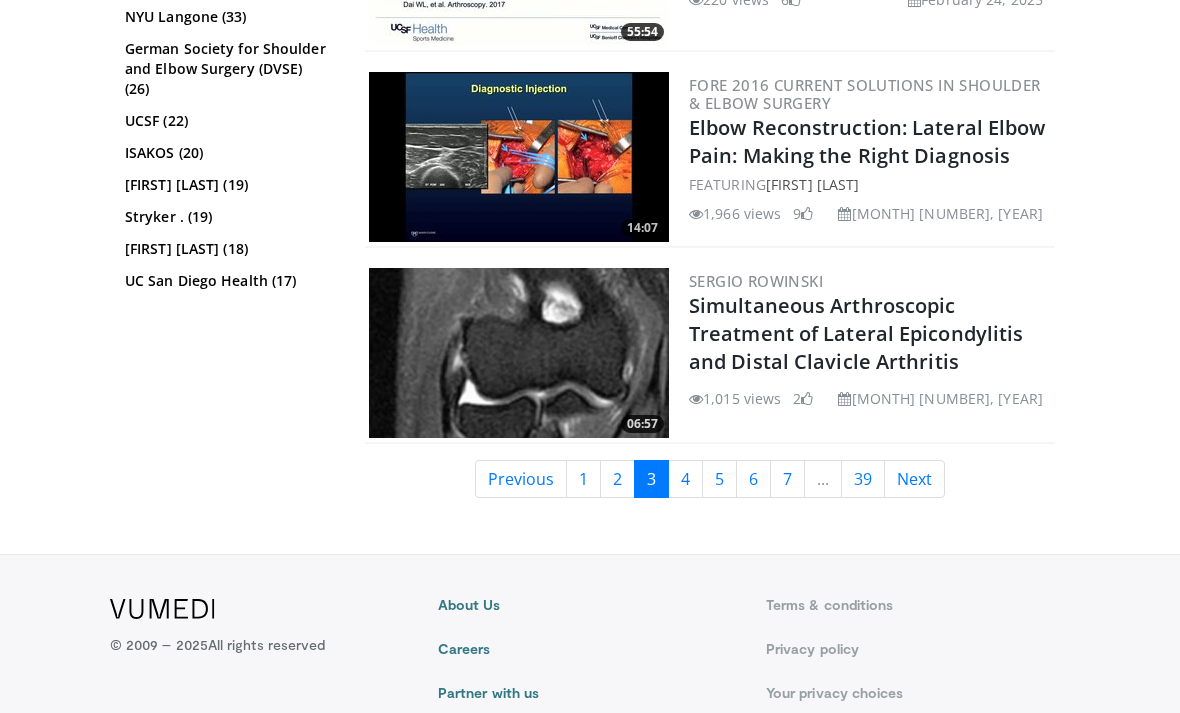 click on "4" at bounding box center (685, 480) 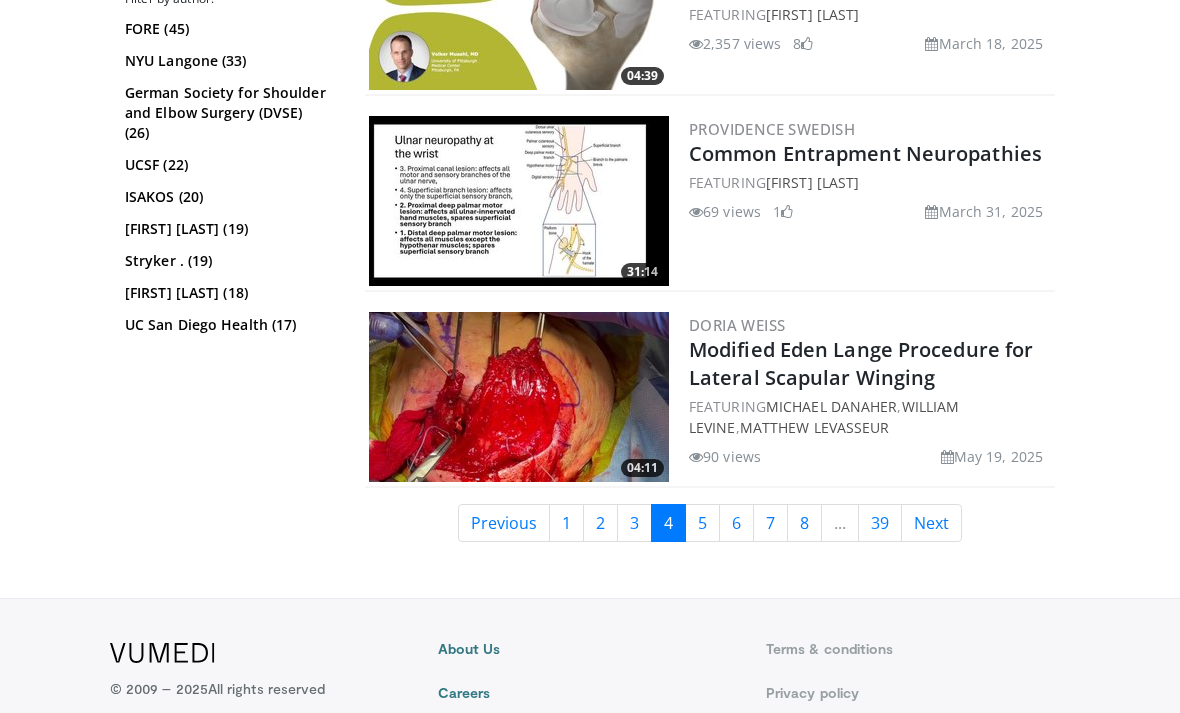 scroll, scrollTop: 4291, scrollLeft: 0, axis: vertical 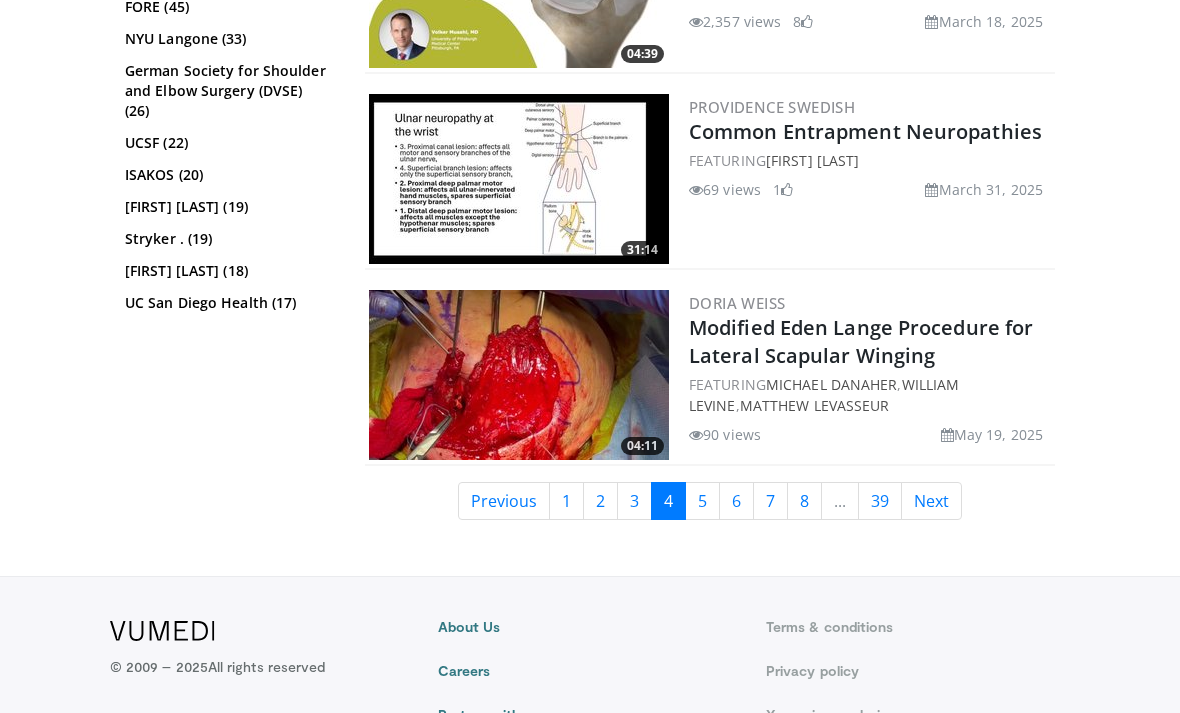 click on "5" at bounding box center [702, 502] 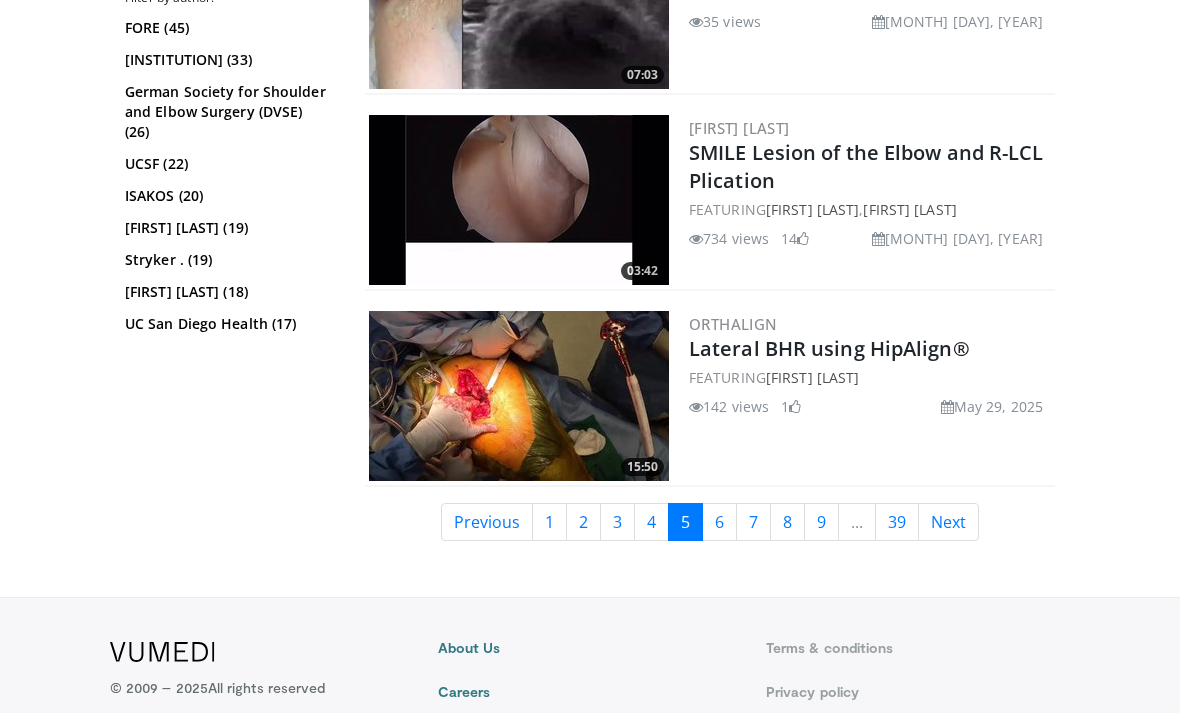 scroll, scrollTop: 4283, scrollLeft: 0, axis: vertical 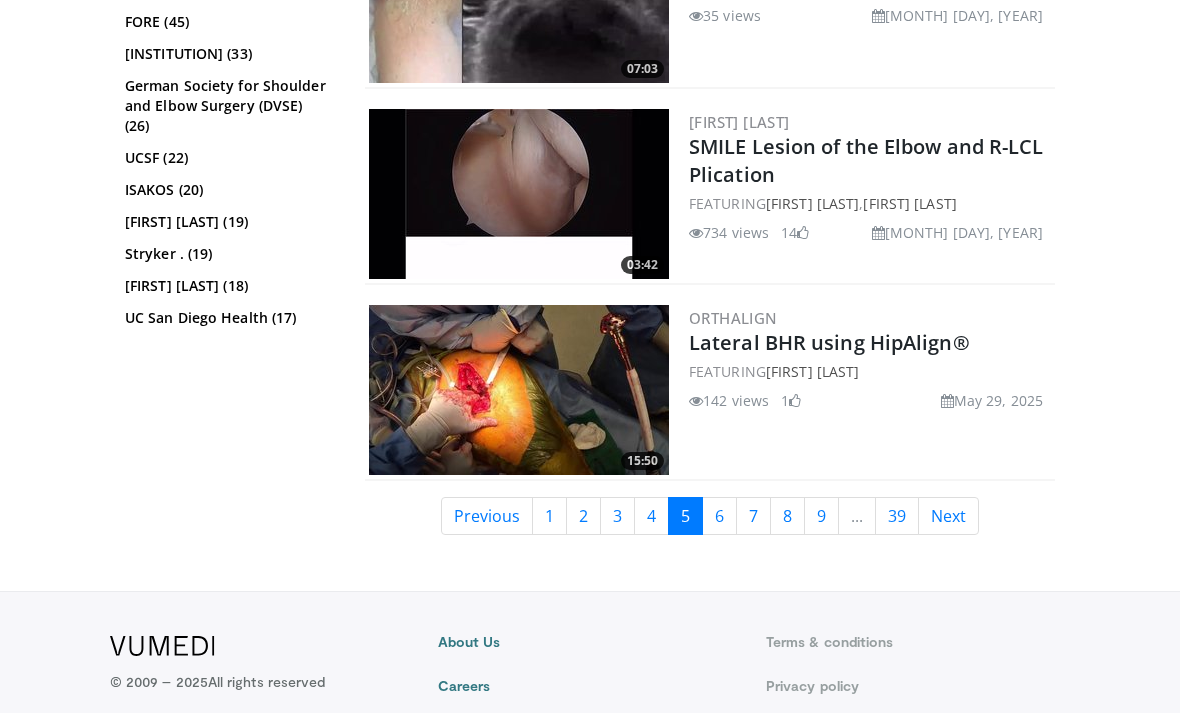 click on "1" at bounding box center (549, 516) 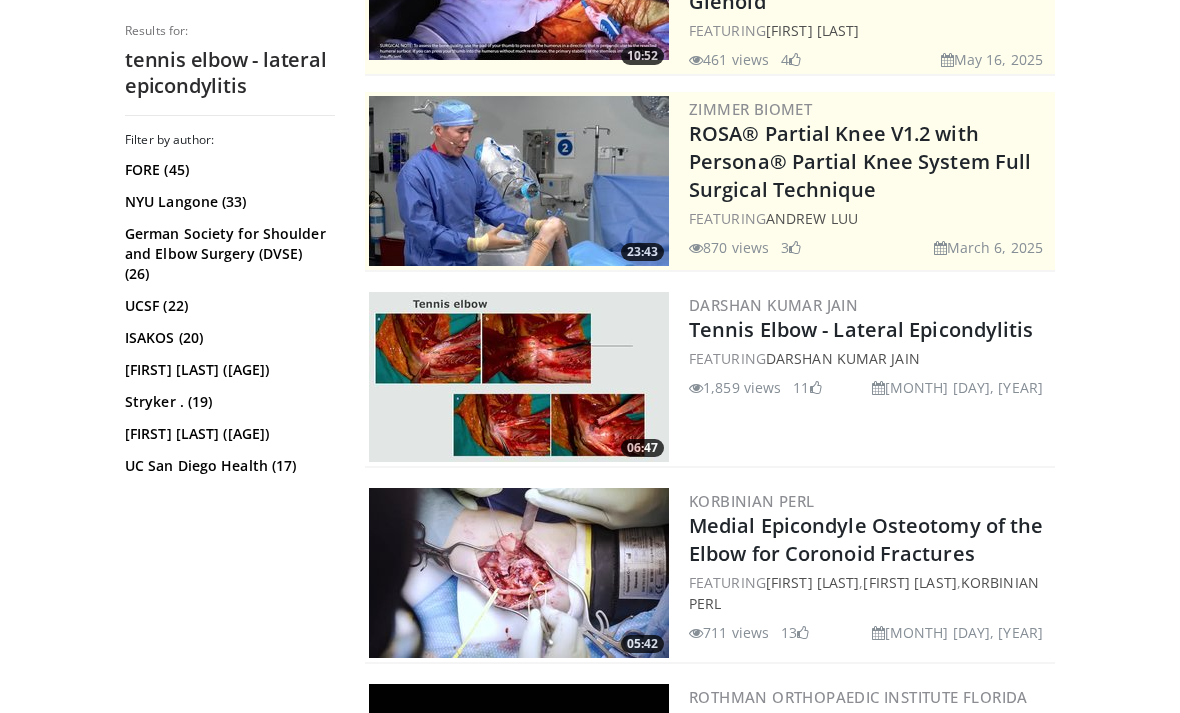scroll, scrollTop: 346, scrollLeft: 0, axis: vertical 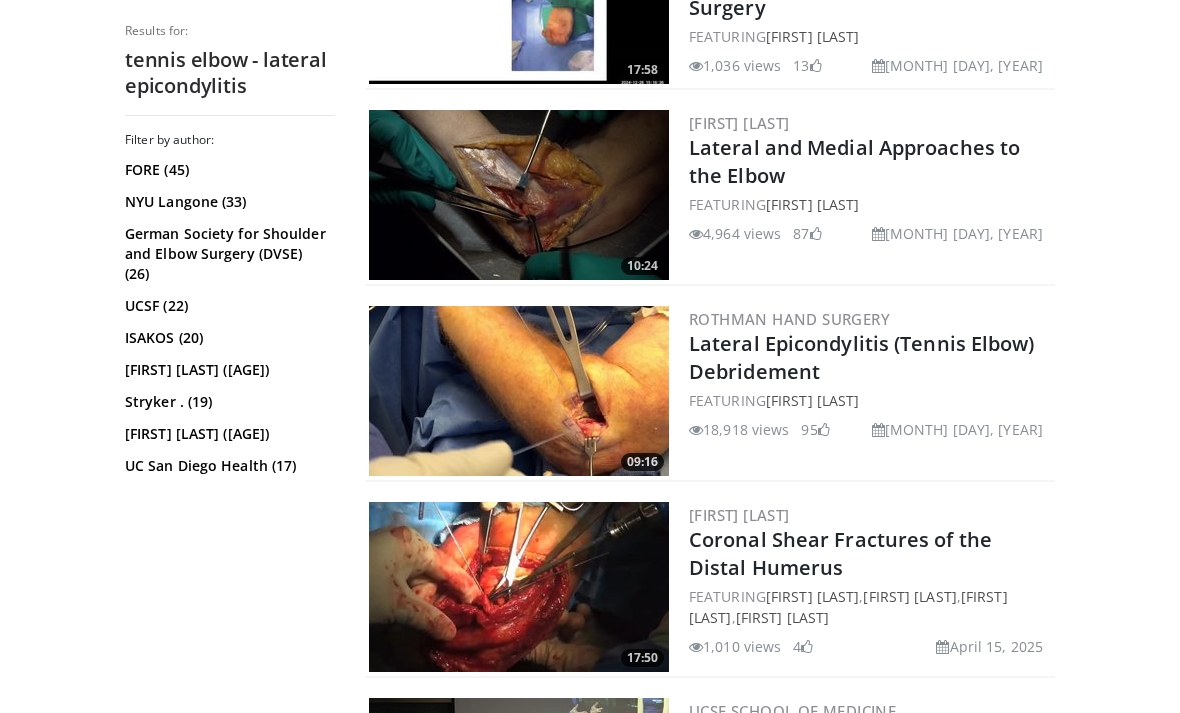 click on "Lateral Epicondylitis (Tennis Elbow) Debridement" at bounding box center (862, 357) 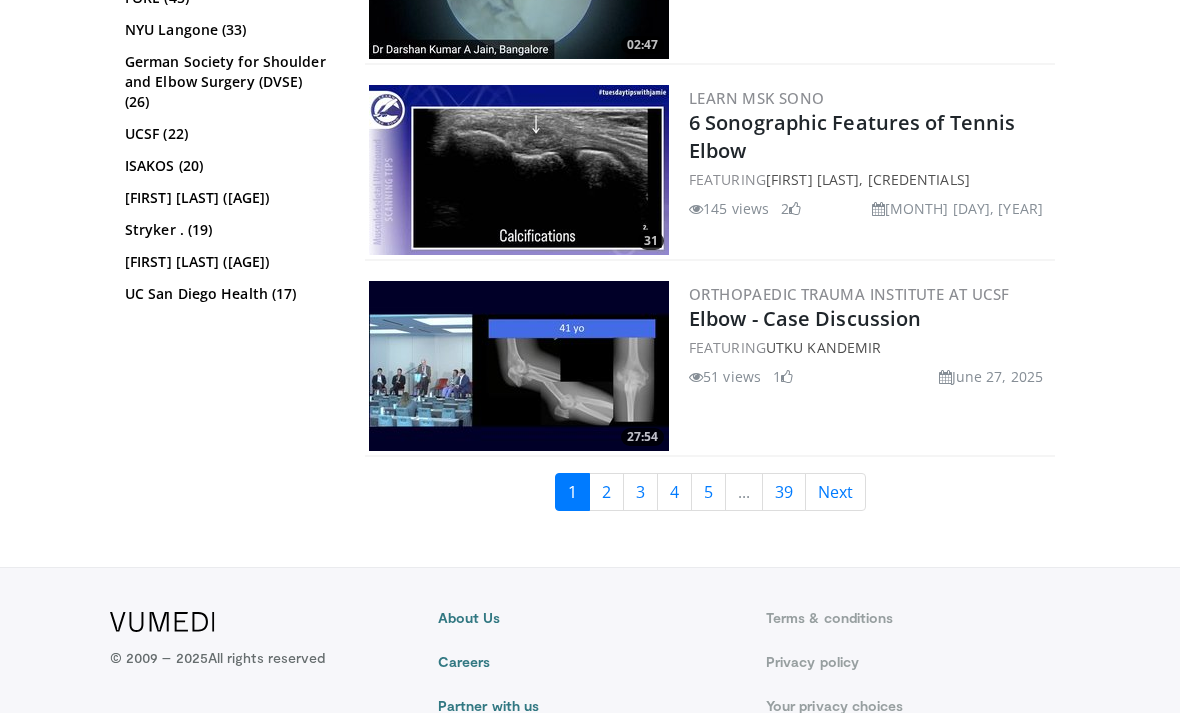 scroll, scrollTop: 4898, scrollLeft: 0, axis: vertical 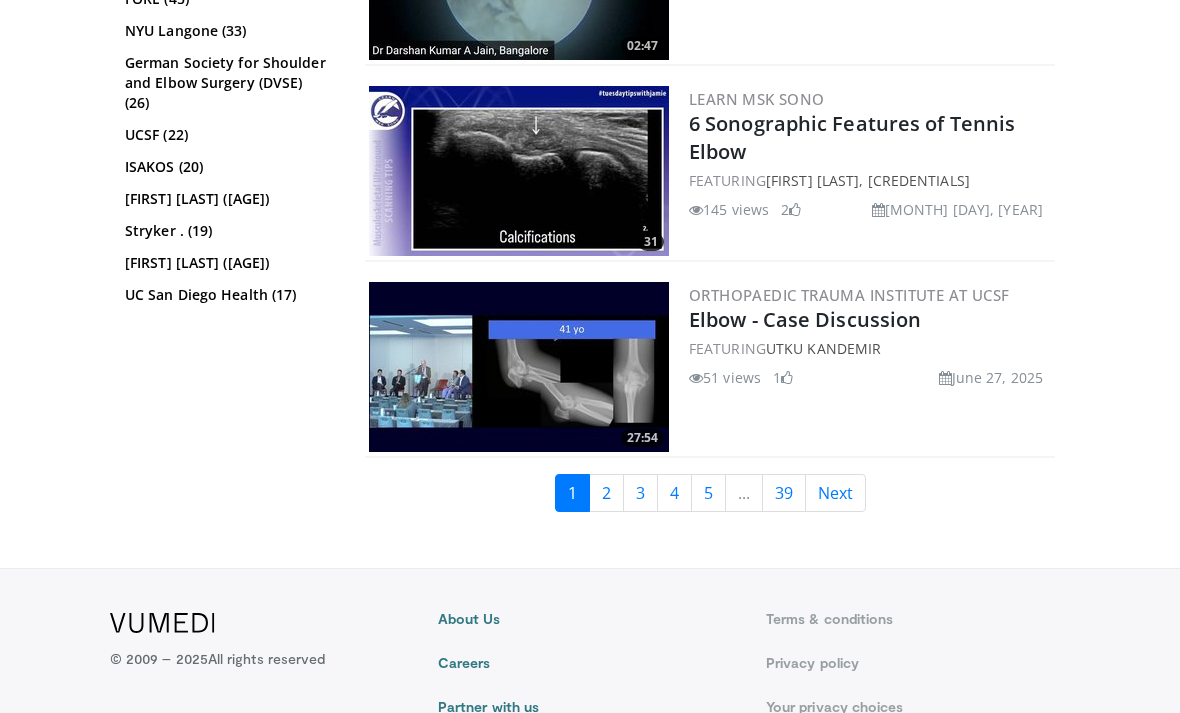 click on "2" at bounding box center [606, 493] 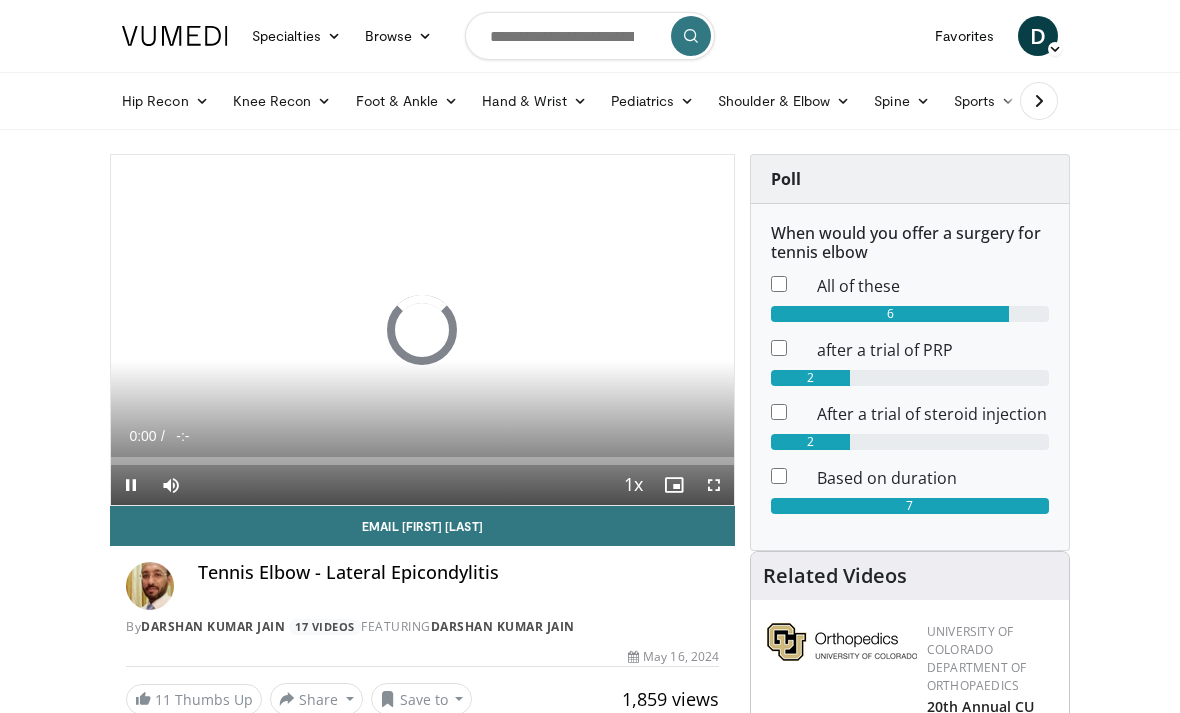 scroll, scrollTop: 0, scrollLeft: 0, axis: both 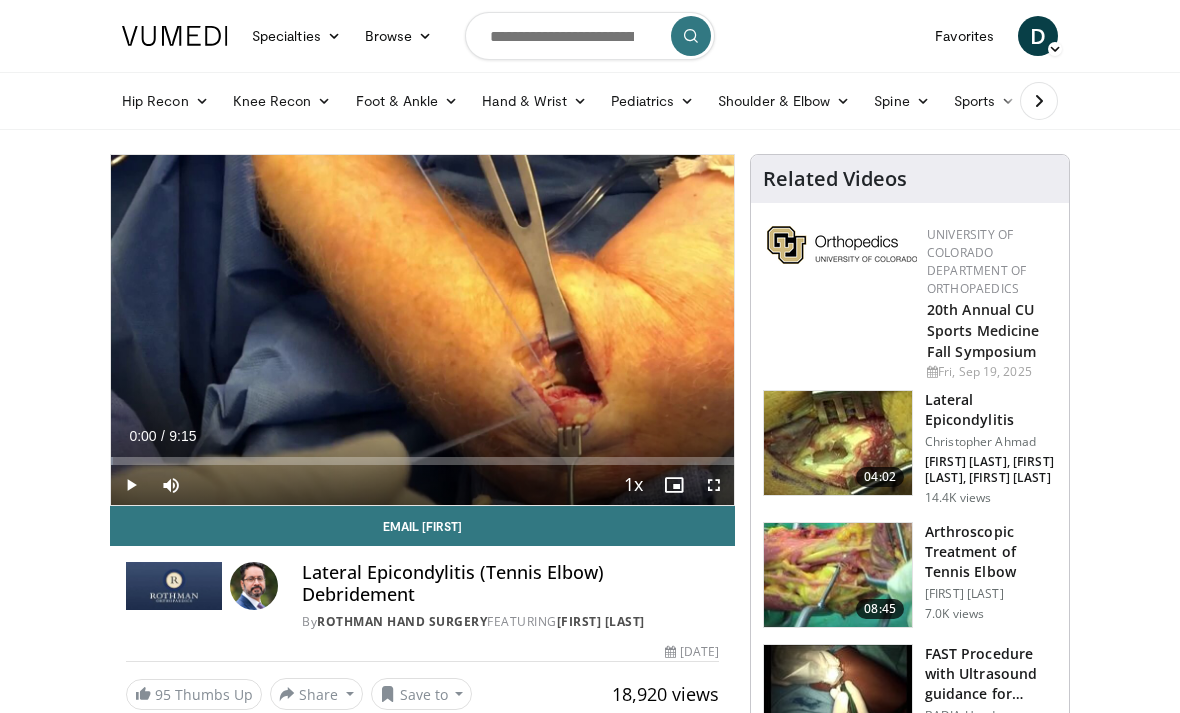 click on "Related Videos
University of Colorado Department of Orthopaedics
20th Annual CU Sports Medicine Fall Symposium
Fri, Sep 19, 2025
04:02
Lateral Epicondylitis
Christopher Ahmad
E. Dennis,
D. Vance,
G. Popa" at bounding box center (910, 1781) 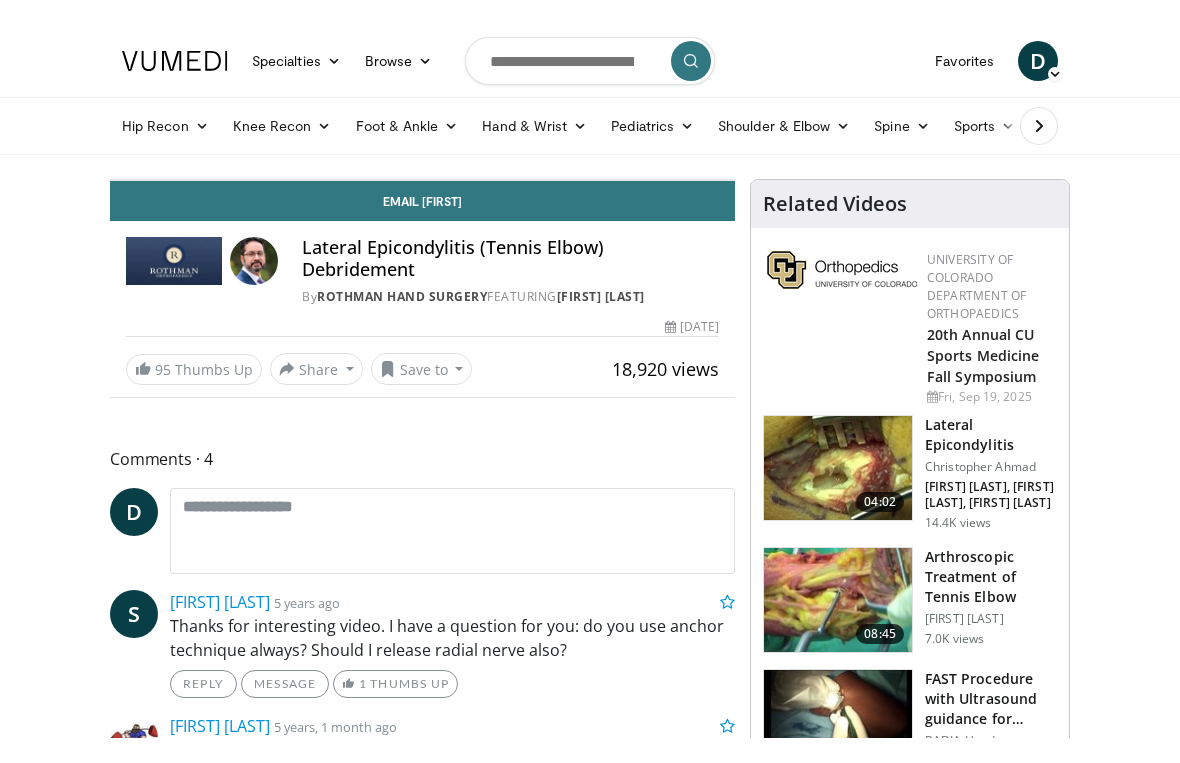 scroll, scrollTop: 24, scrollLeft: 0, axis: vertical 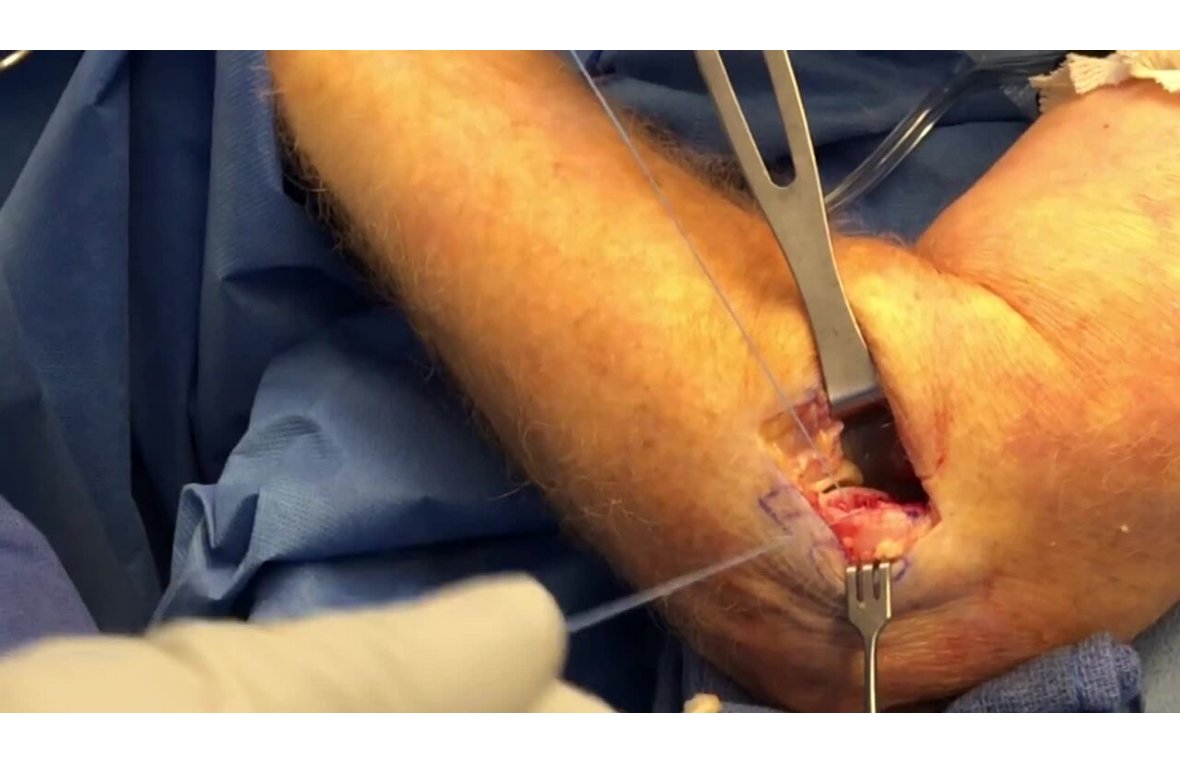 click on "Specialties
Adult & Family Medicine
Allergy, Asthma, Immunology
Anesthesiology
Cardiology
Dental
Dermatology
Endocrinology
Gastroenterology & Hepatology
General Surgery
Hematology & Oncology
Infectious Disease
Nephrology
Neurology
Neurosurgery
Obstetrics & Gynecology
Ophthalmology
Oral Maxillofacial
Orthopaedics
Otolaryngology
Pediatrics
Plastic Surgery
Podiatry
Psychiatry
Pulmonology
Radiation Oncology
Radiology
Rheumatology
Urology
Videos" at bounding box center (590, 357) 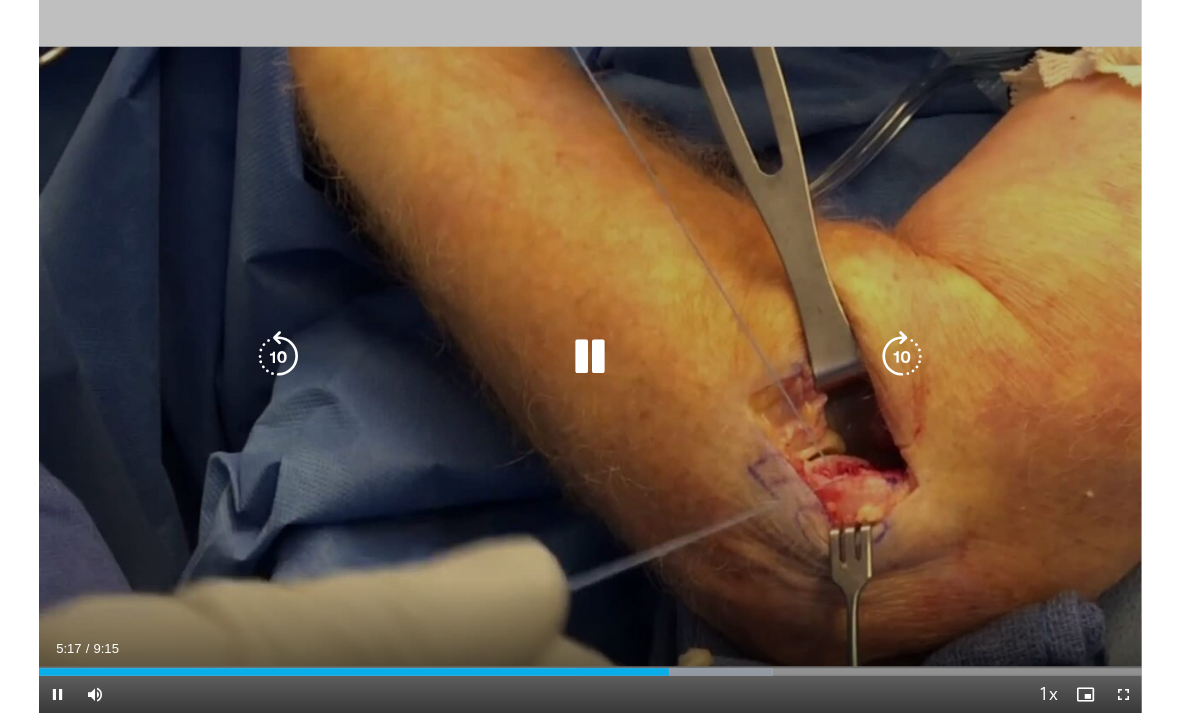 scroll, scrollTop: 0, scrollLeft: 0, axis: both 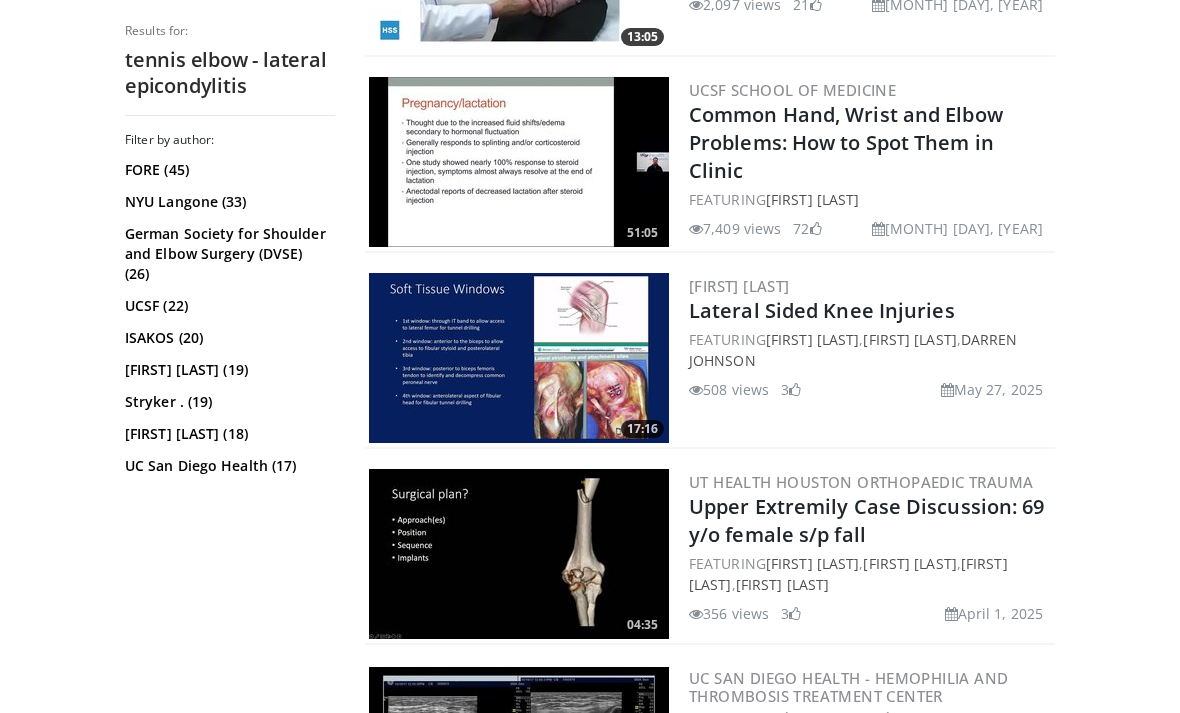 click on "Specialties
Adult & Family Medicine
Allergy, Asthma, Immunology
Anesthesiology
Cardiology
Dental
Dermatology
Endocrinology
Gastroenterology & Hepatology
General Surgery
Hematology & Oncology
Infectious Disease
Nephrology
Neurology
Neurosurgery
Obstetrics & Gynecology
Ophthalmology
Oral Maxillofacial
Orthopaedics
Otolaryngology
Pediatrics
Plastic Surgery
Podiatry
Psychiatry
Pulmonology
Radiation Oncology
Radiology
Rheumatology
Urology" at bounding box center (590, -70) 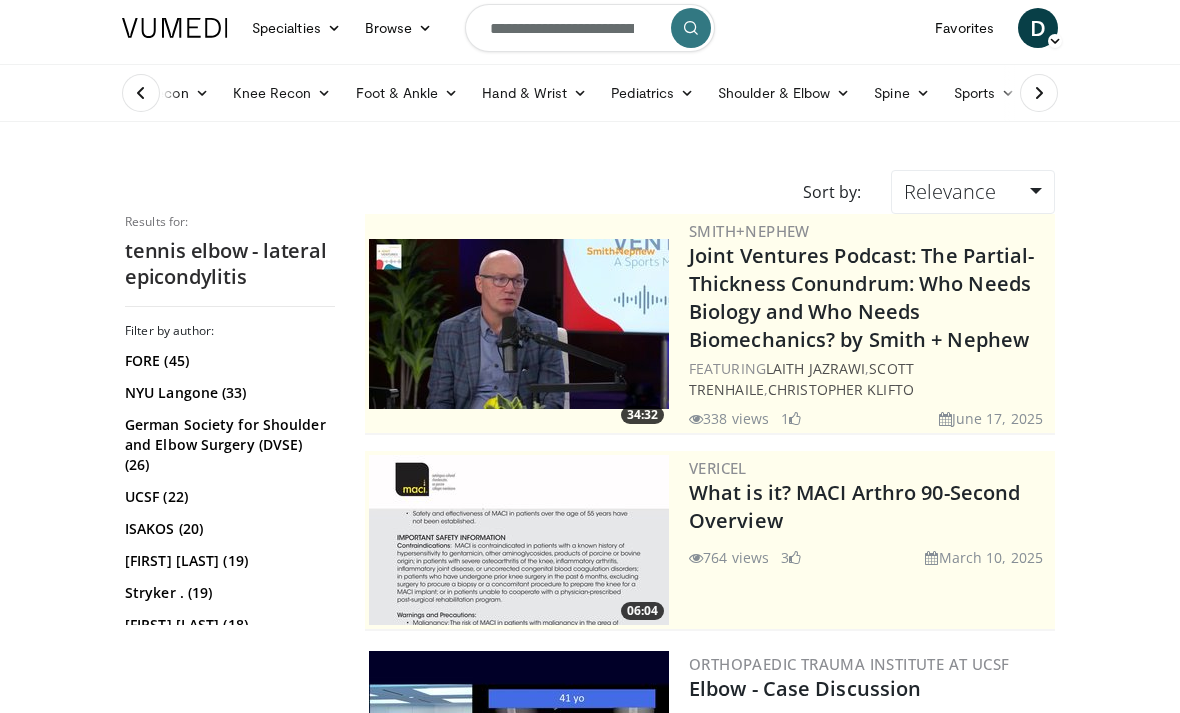 scroll, scrollTop: 0, scrollLeft: 0, axis: both 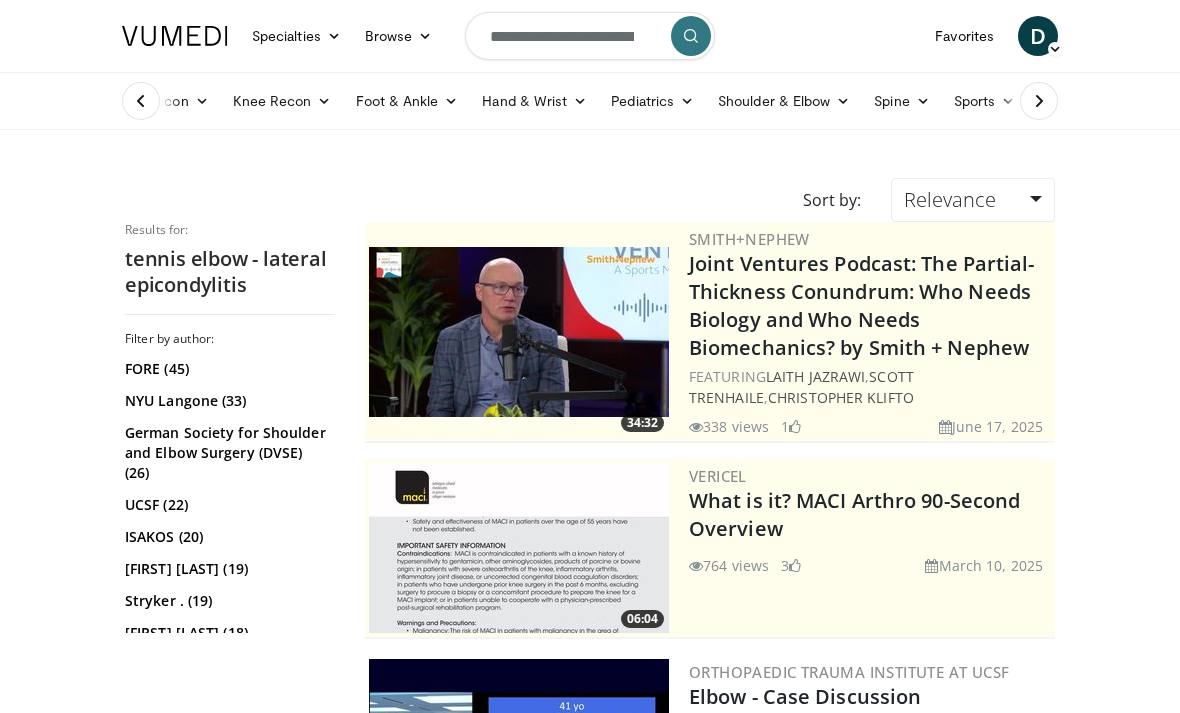 click on "Specialties
Adult & Family Medicine
Allergy, Asthma, Immunology
Anesthesiology
Cardiology
Dental
Dermatology
Endocrinology
Gastroenterology & Hepatology
General Surgery
Hematology & Oncology
Infectious Disease
Nephrology
Neurology
Neurosurgery
Obstetrics & Gynecology
Ophthalmology
Oral Maxillofacial
Orthopaedics
Otolaryngology
Pediatrics
Plastic Surgery
Podiatry
Psychiatry
Pulmonology
Radiation Oncology
Radiology
Rheumatology
Urology" at bounding box center [590, 2688] 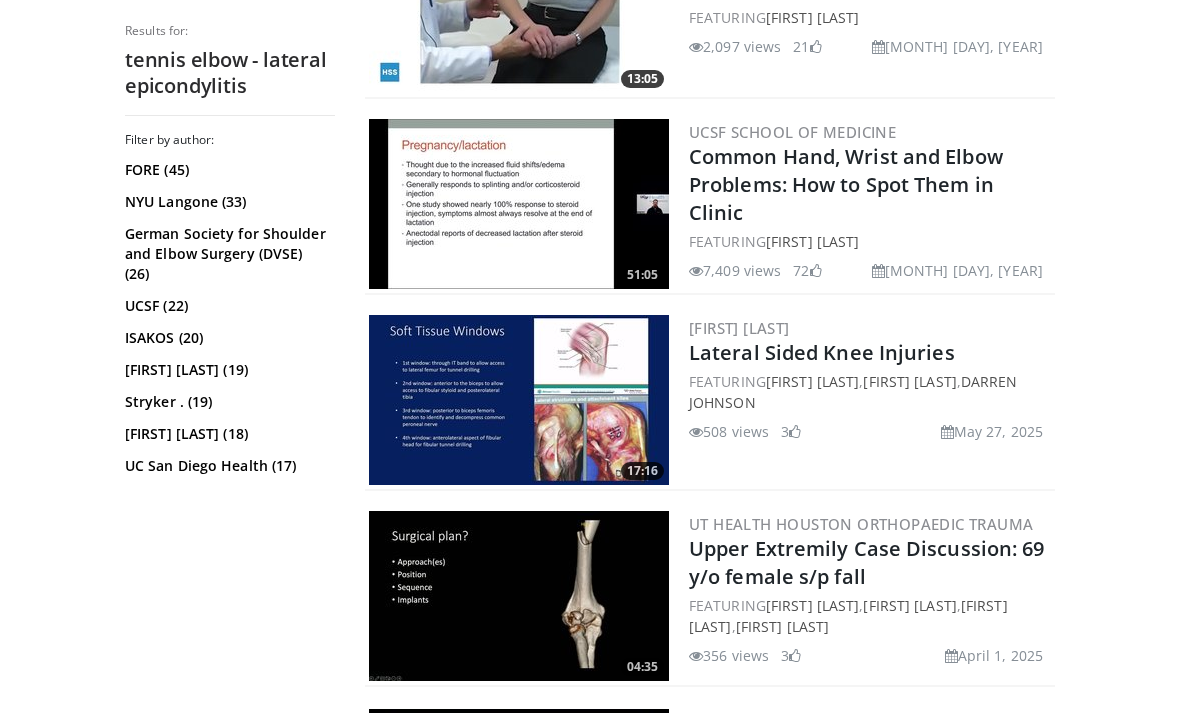 scroll, scrollTop: 2651, scrollLeft: 0, axis: vertical 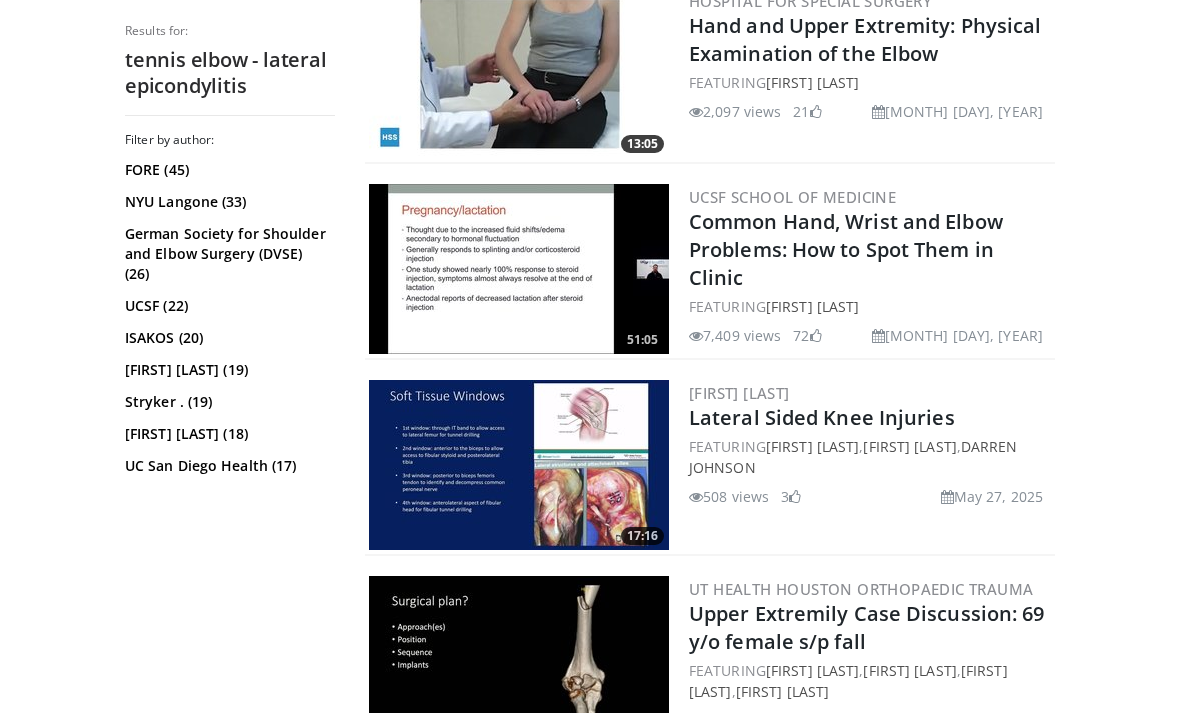 click on "tennis elbow - lateral epicondylitis" at bounding box center [230, 73] 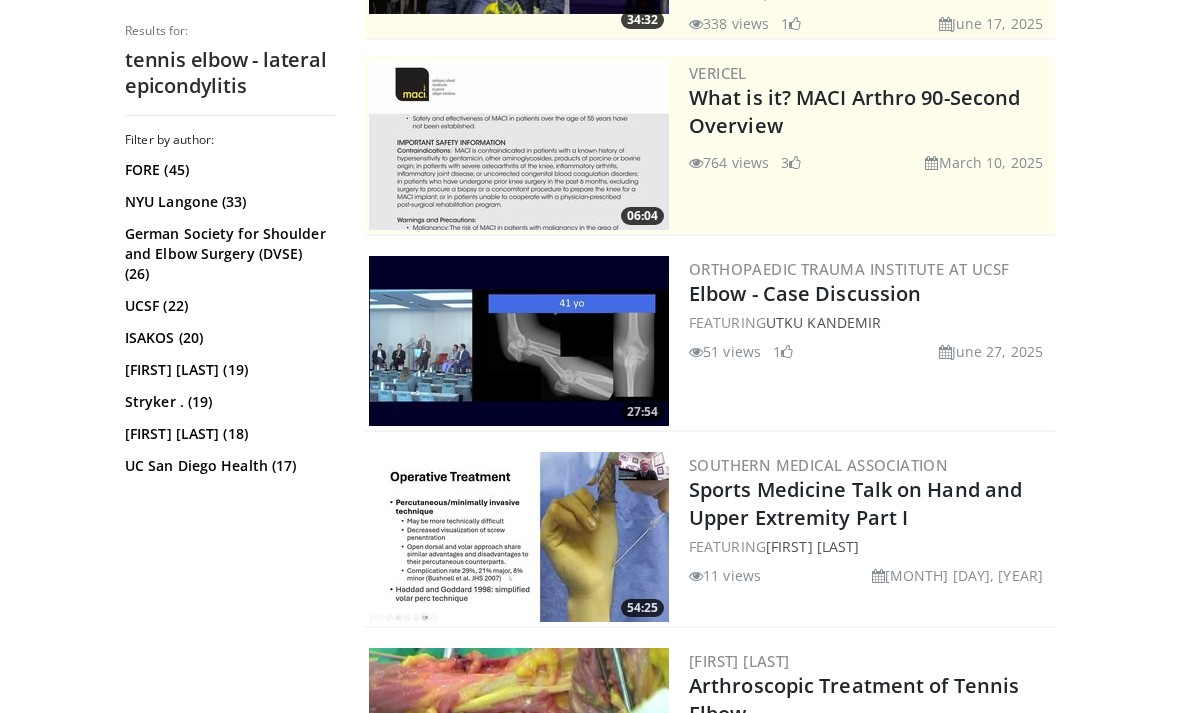 scroll, scrollTop: 0, scrollLeft: 0, axis: both 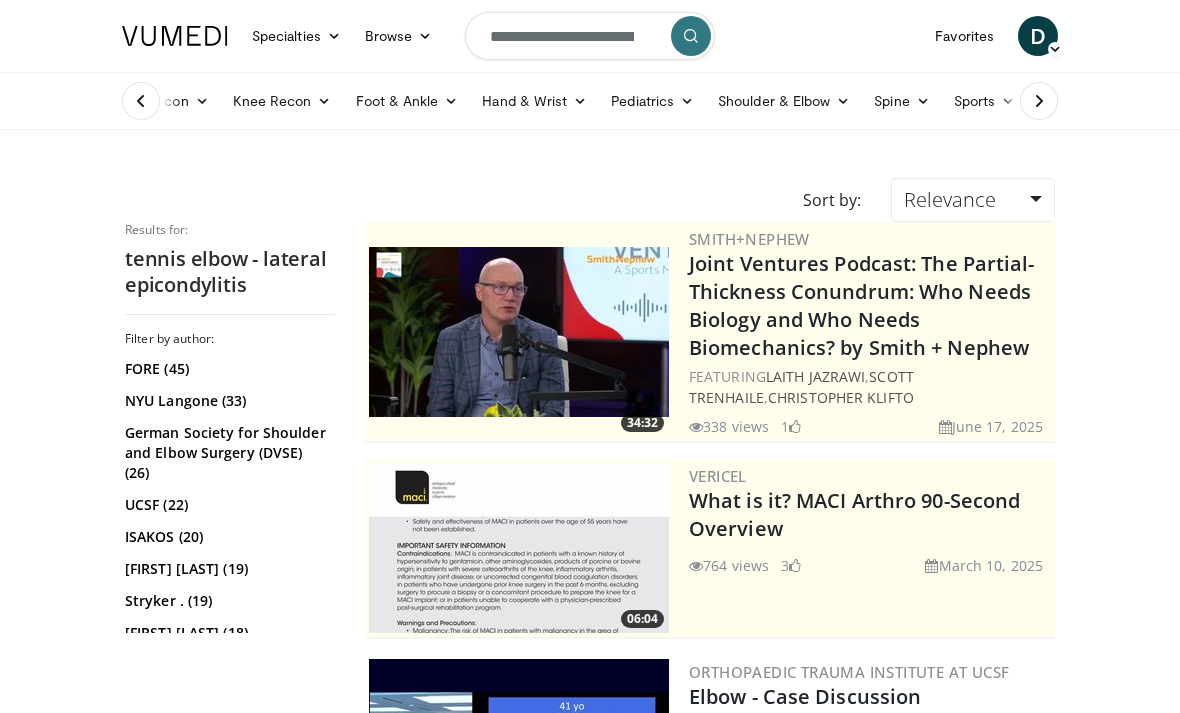 click on "**********" at bounding box center (590, 36) 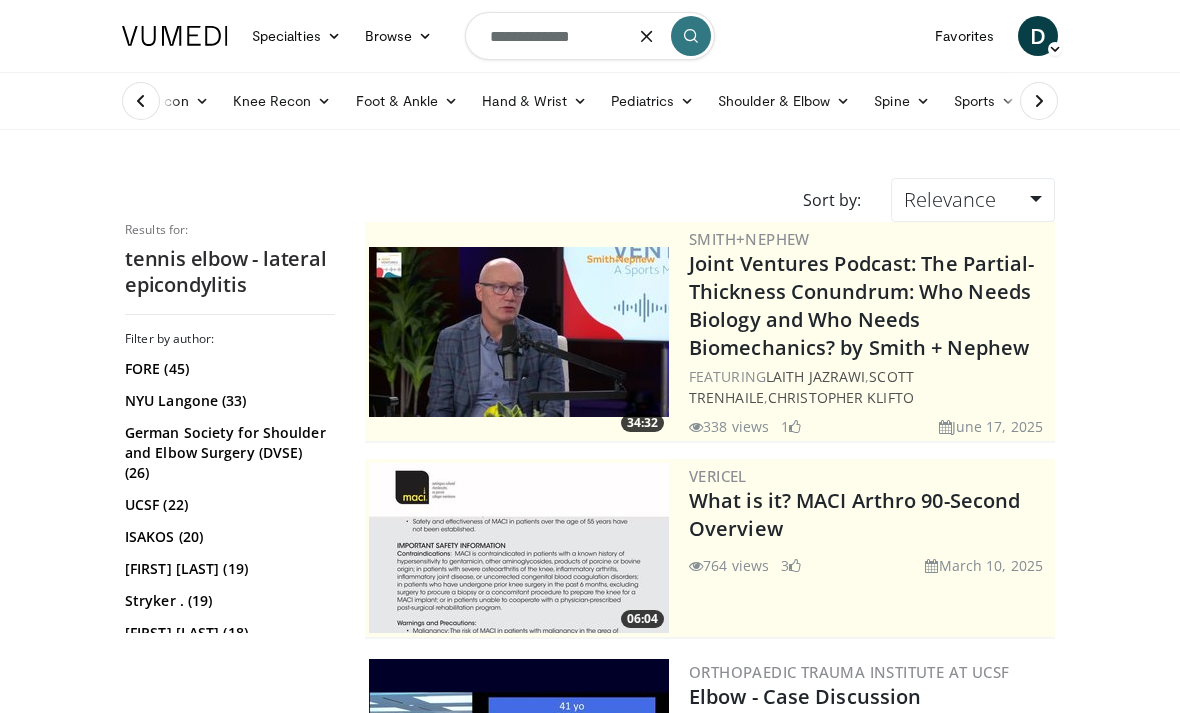 click on "**********" at bounding box center [590, 36] 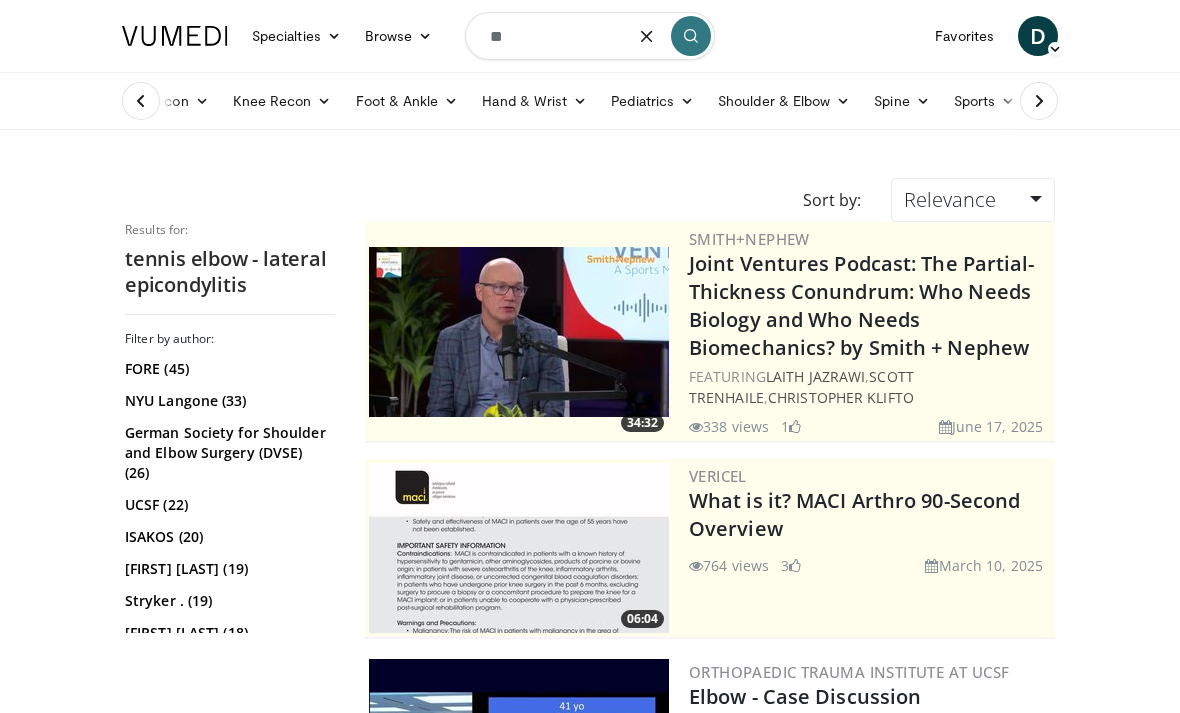 type on "*" 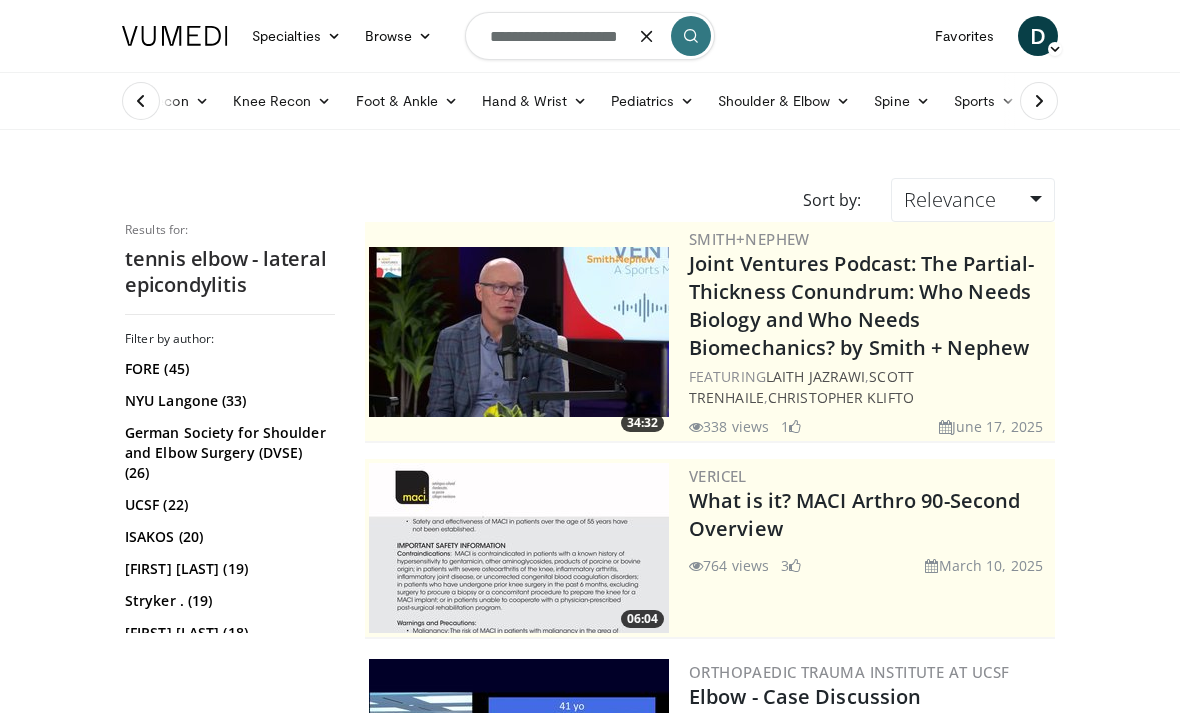 type on "**********" 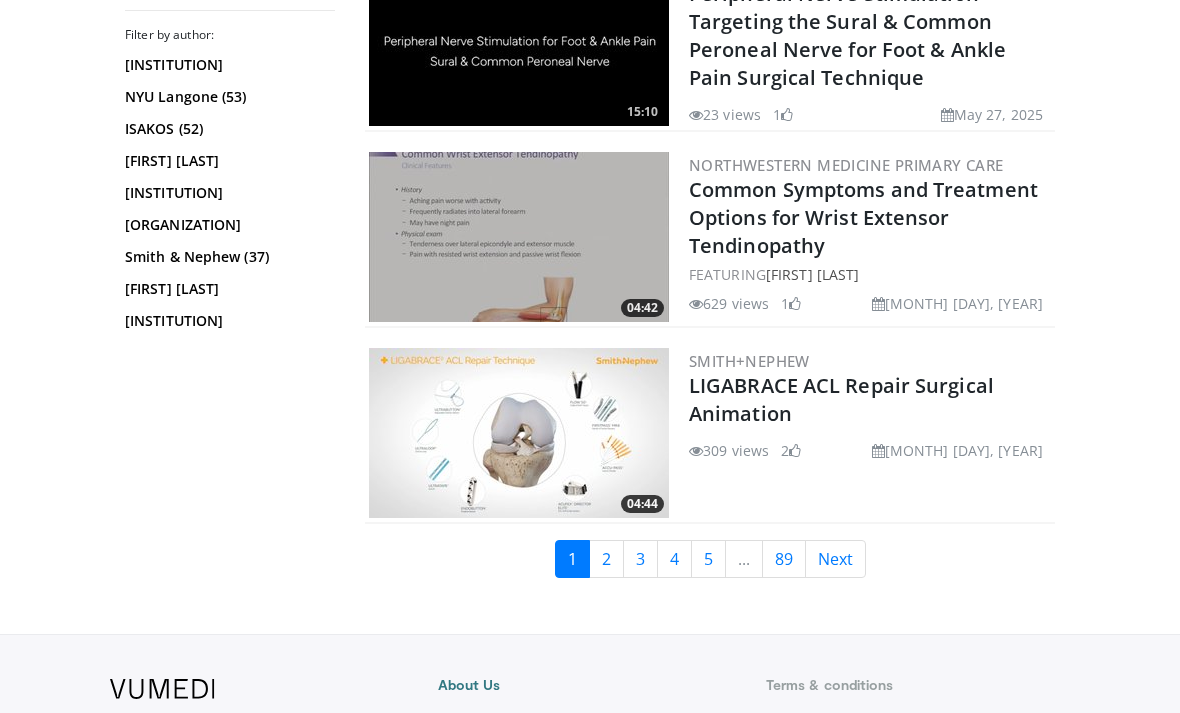scroll, scrollTop: 5174, scrollLeft: 0, axis: vertical 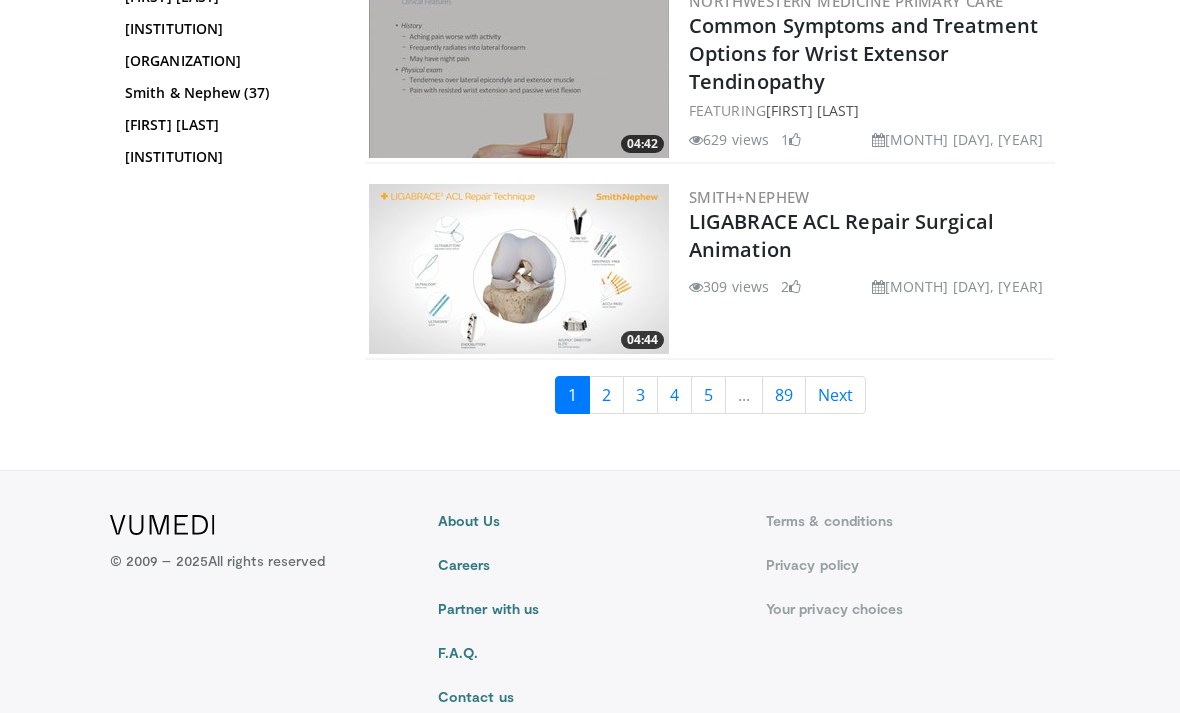 click on "2" at bounding box center [606, 395] 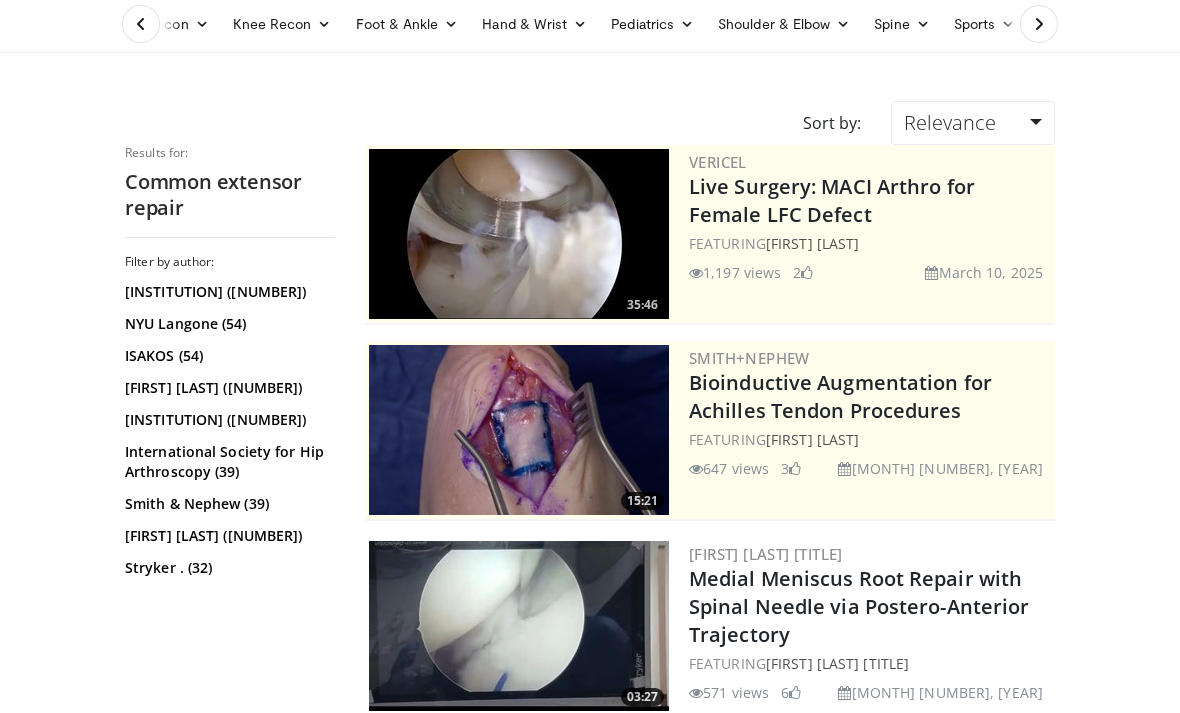 scroll, scrollTop: 0, scrollLeft: 0, axis: both 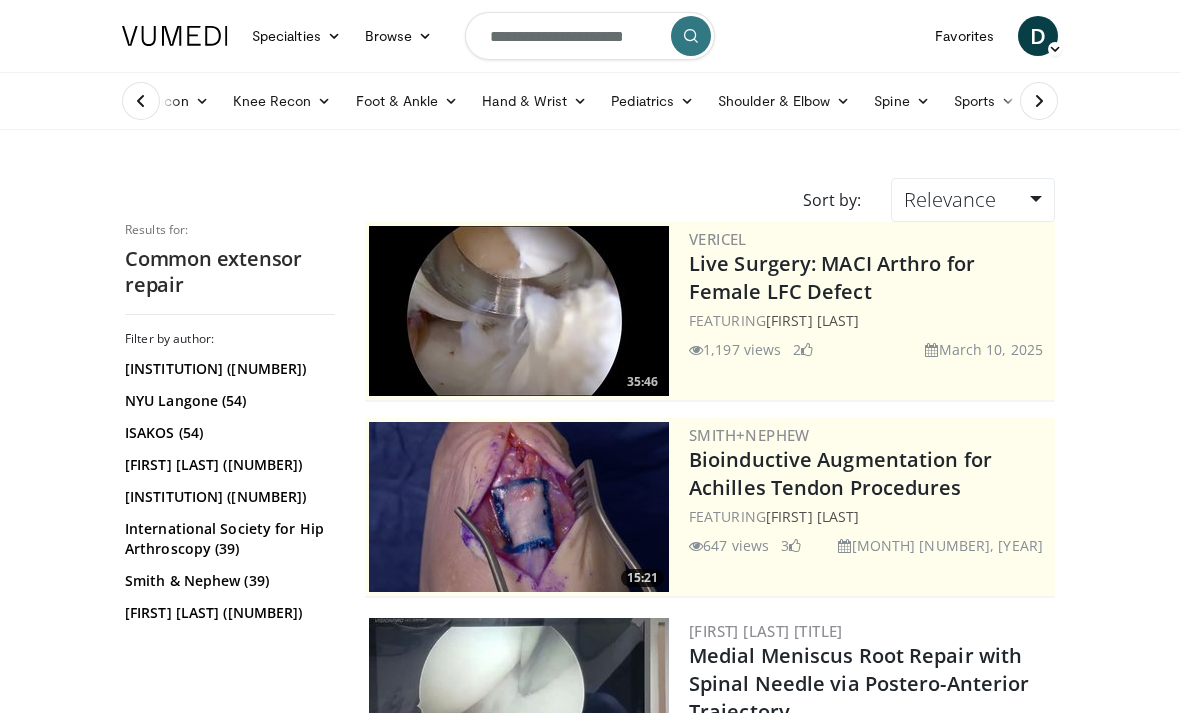 click on "**********" at bounding box center (590, 36) 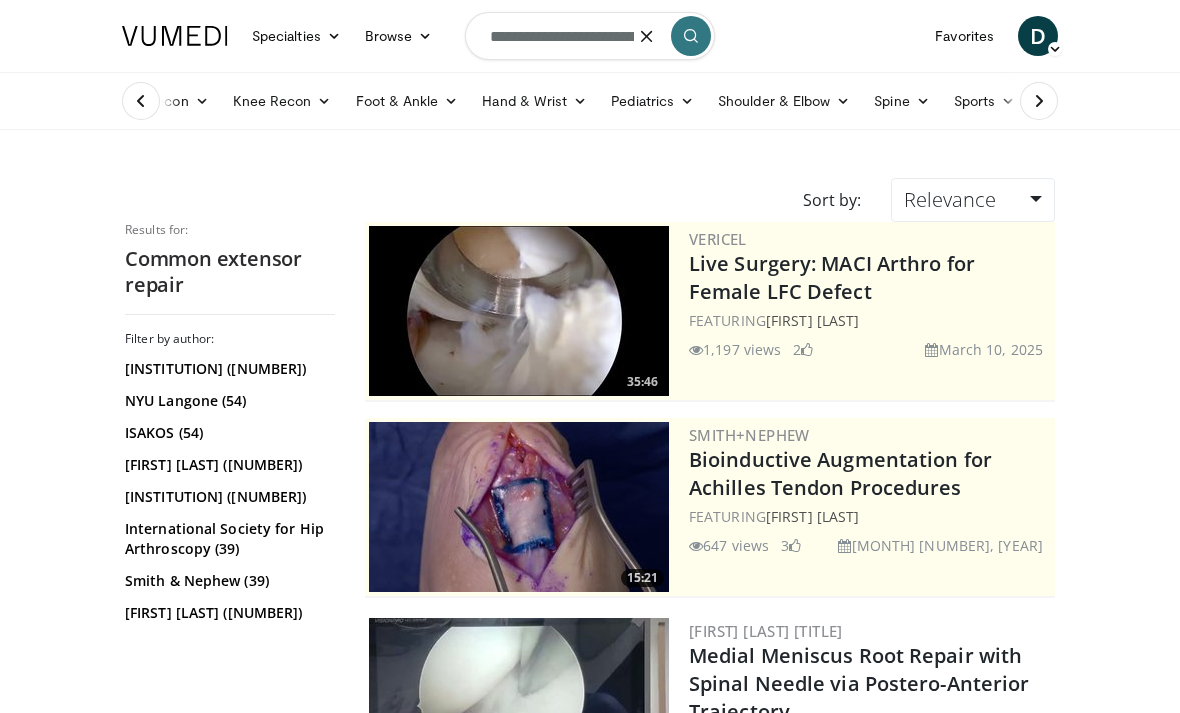 type on "**********" 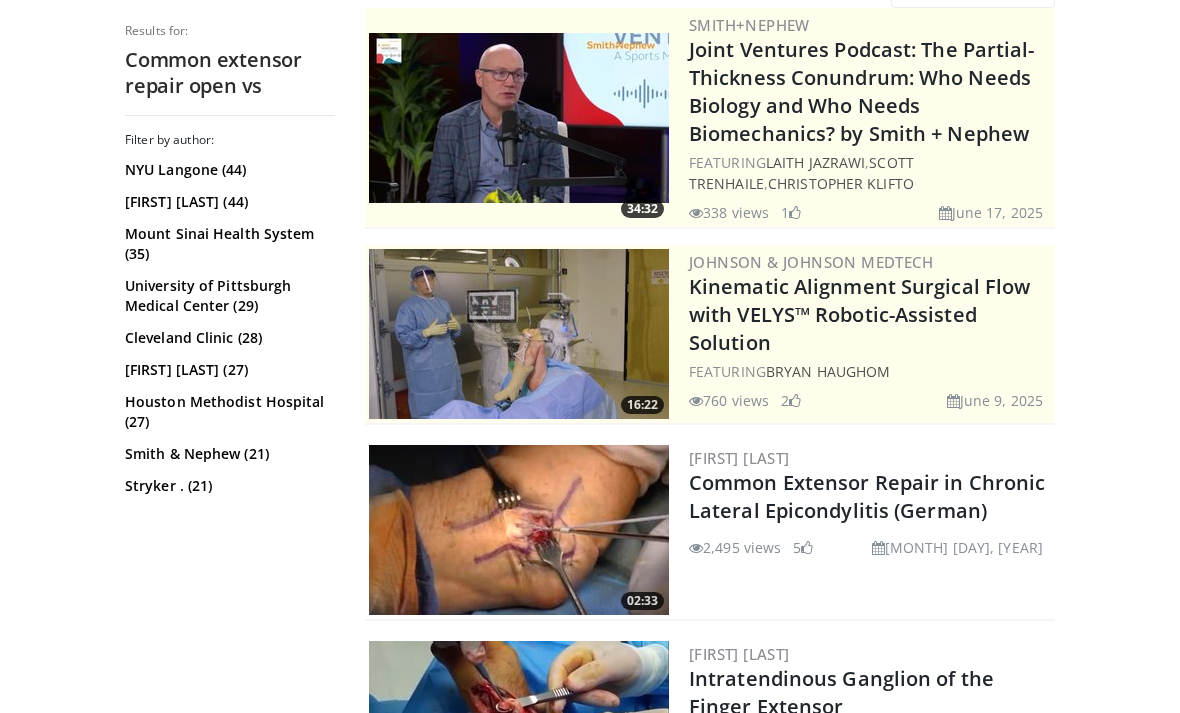scroll, scrollTop: 0, scrollLeft: 0, axis: both 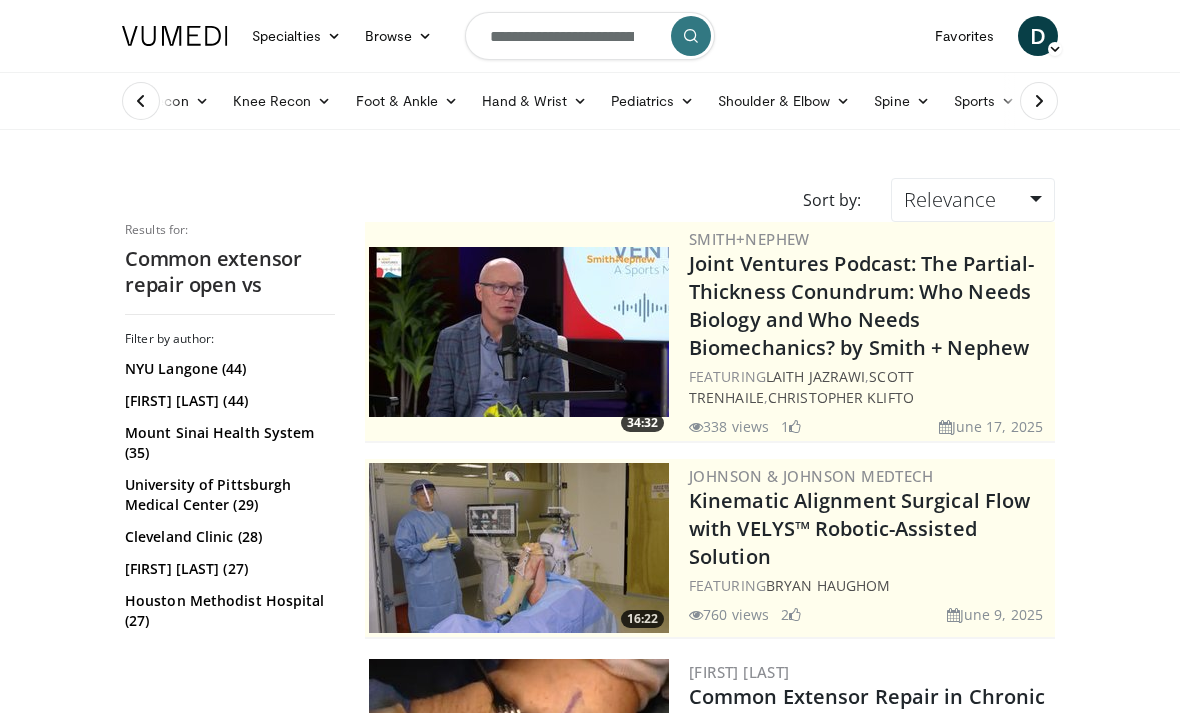 click on "**********" at bounding box center (590, 36) 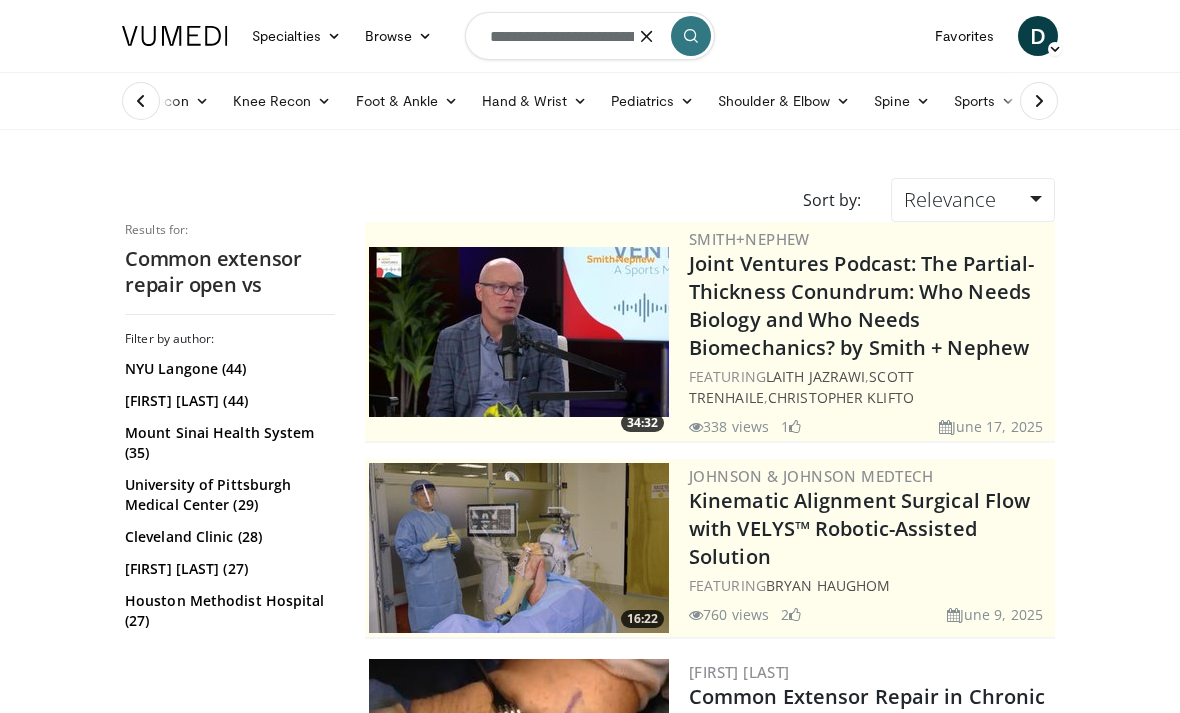 click at bounding box center (647, 36) 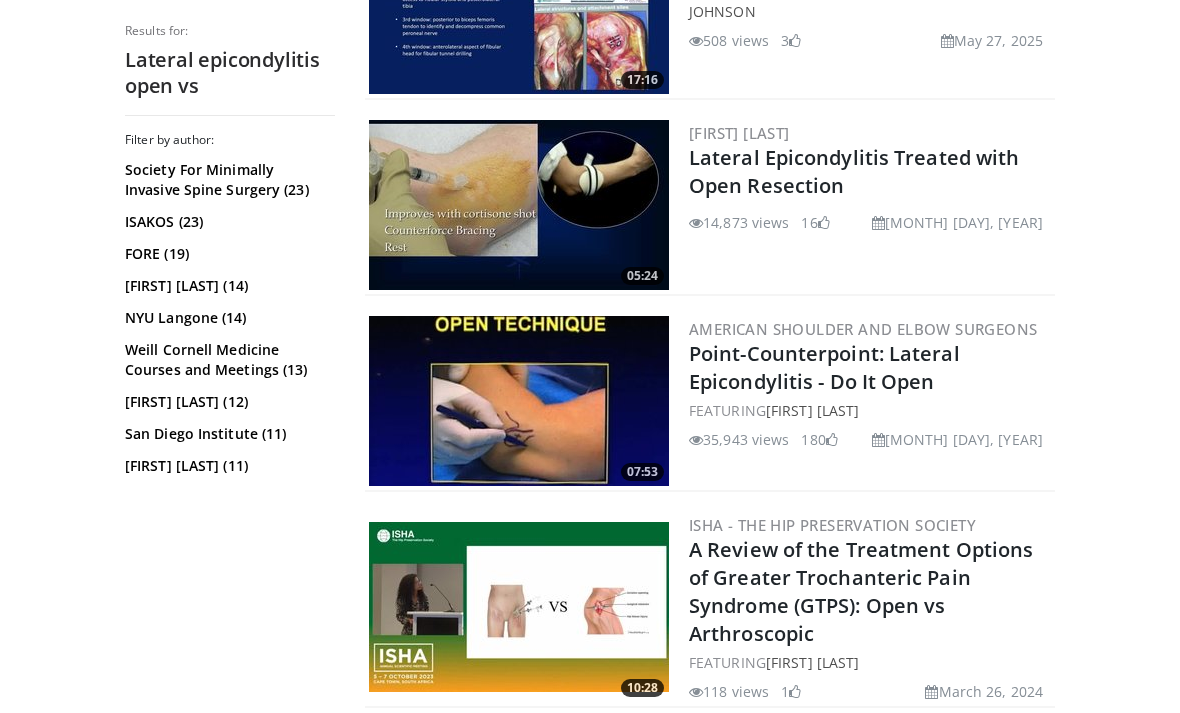 scroll, scrollTop: 1688, scrollLeft: 0, axis: vertical 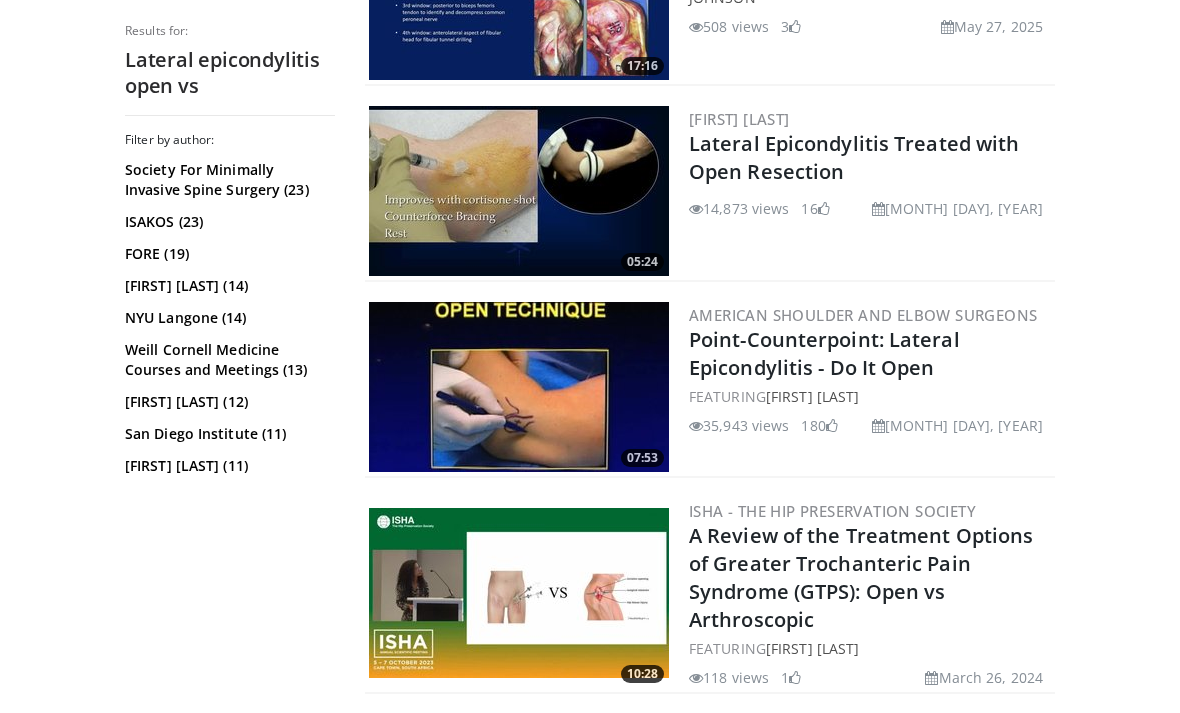 click on "Point-Counterpoint: Lateral Epicondylitis - Do It Open" at bounding box center [824, 353] 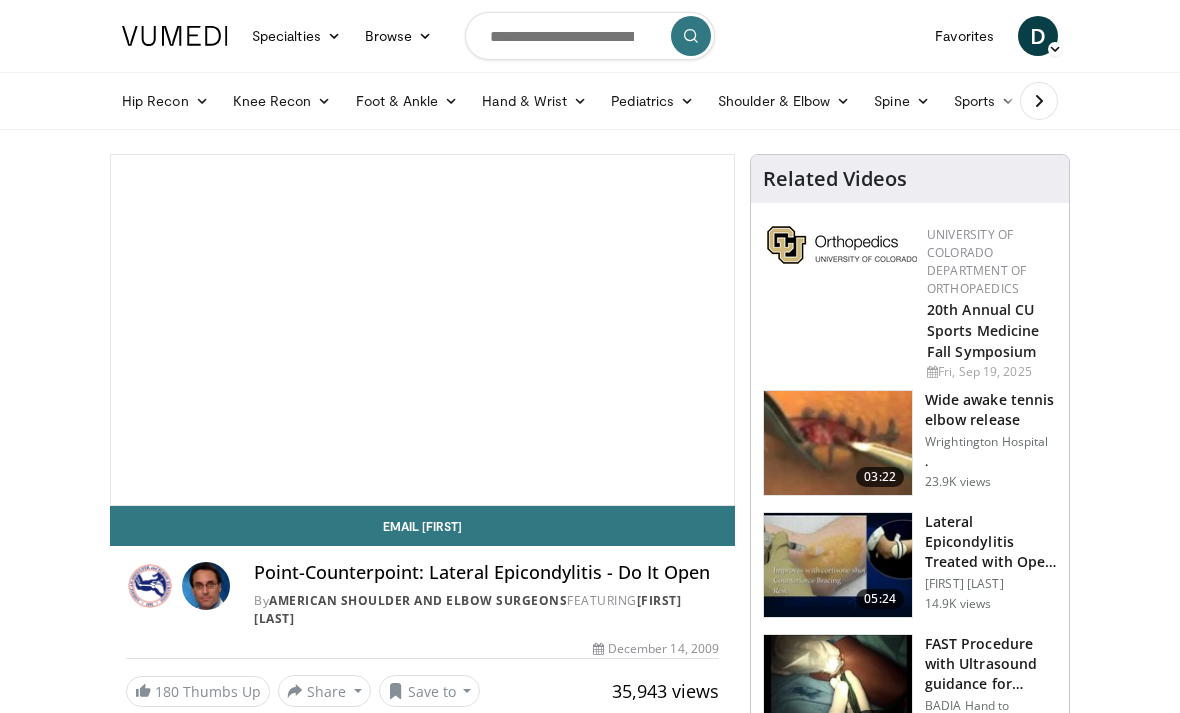 scroll, scrollTop: 0, scrollLeft: 0, axis: both 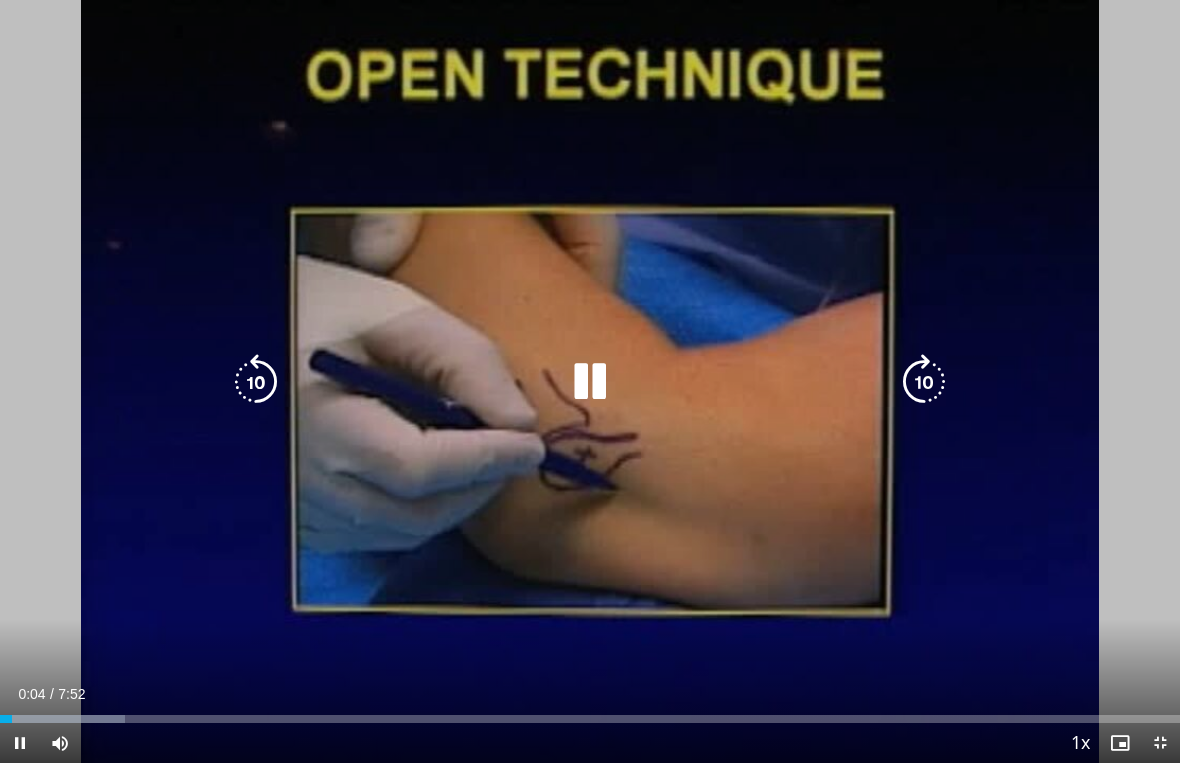 click at bounding box center [924, 382] 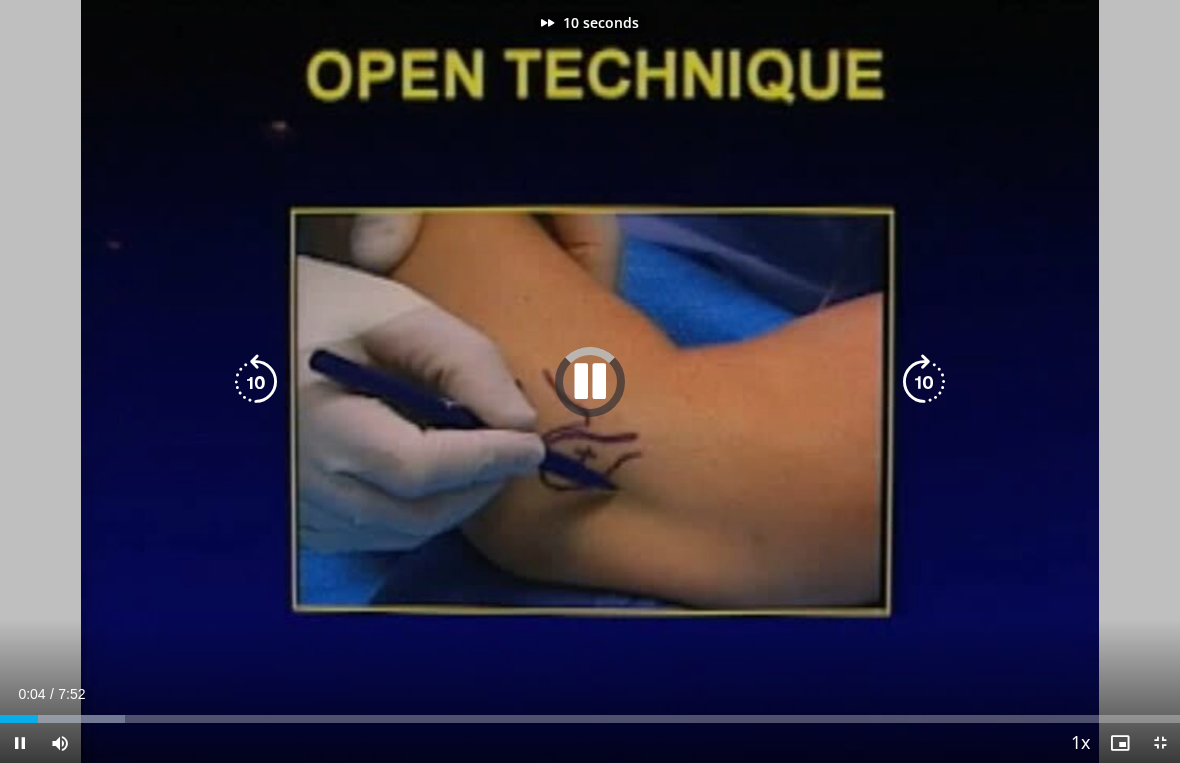 click at bounding box center [924, 382] 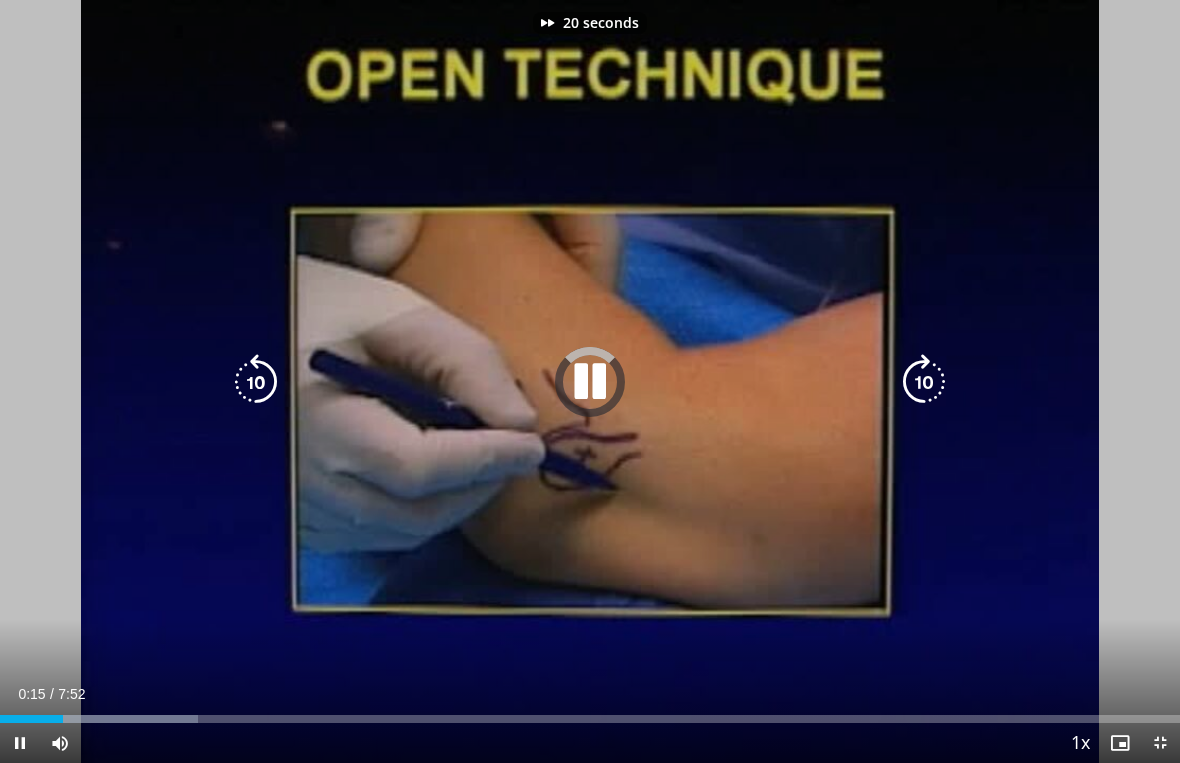 click at bounding box center (924, 382) 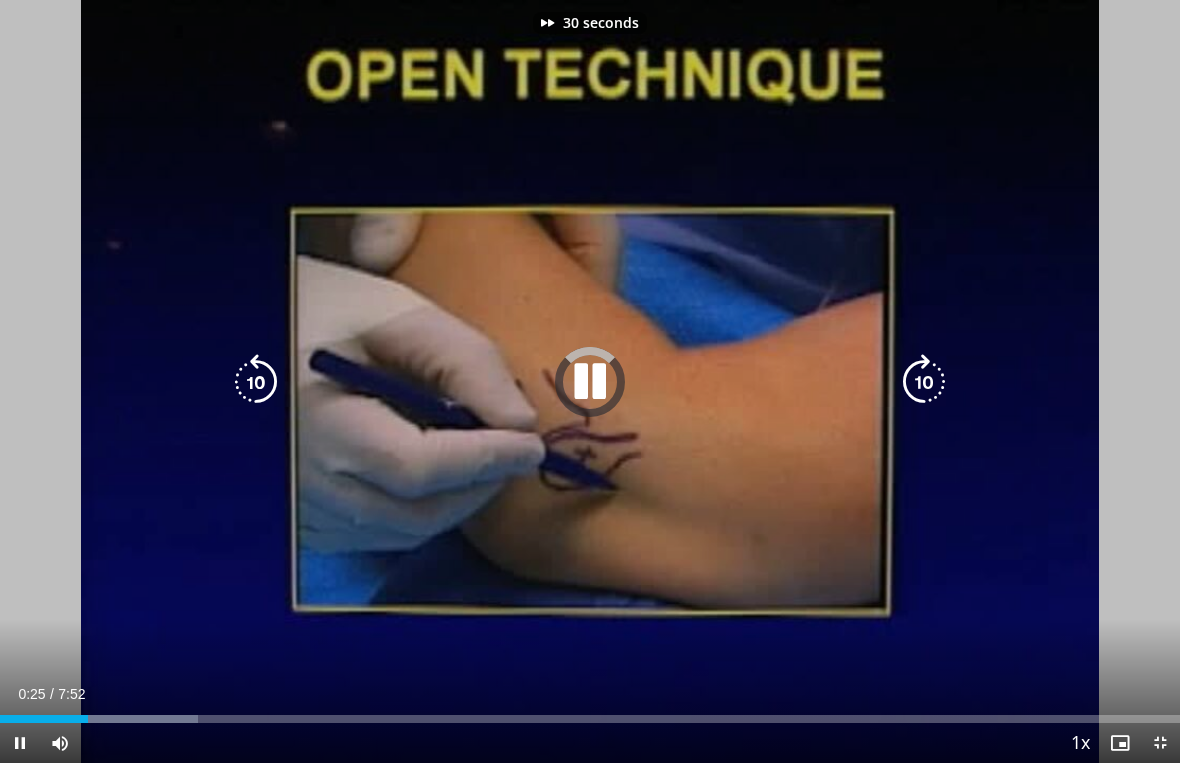 click at bounding box center [924, 382] 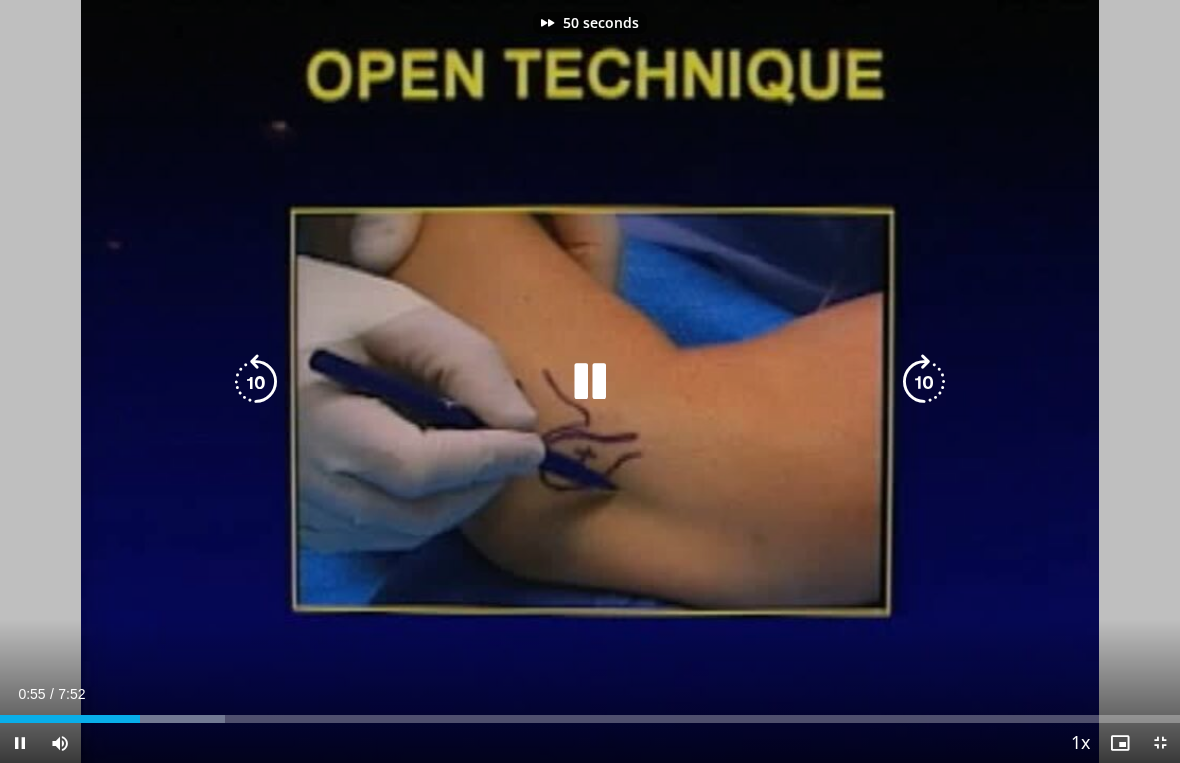 click at bounding box center [924, 382] 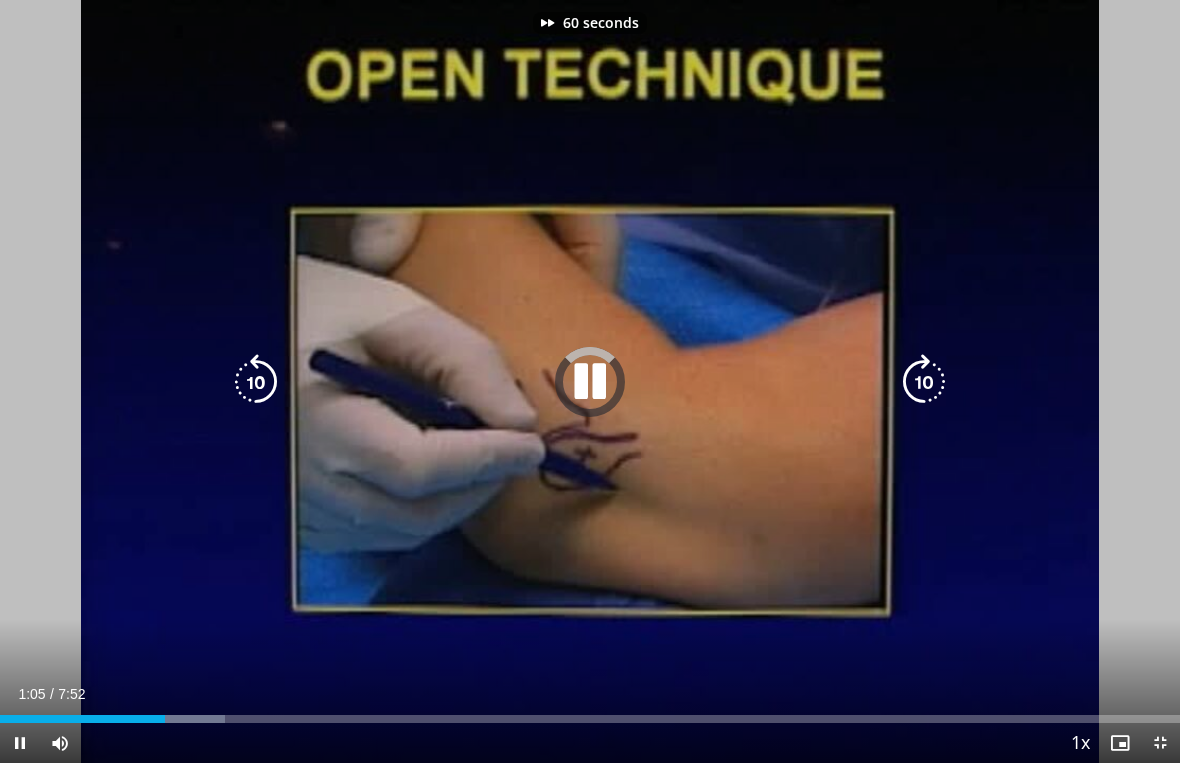 click at bounding box center (924, 382) 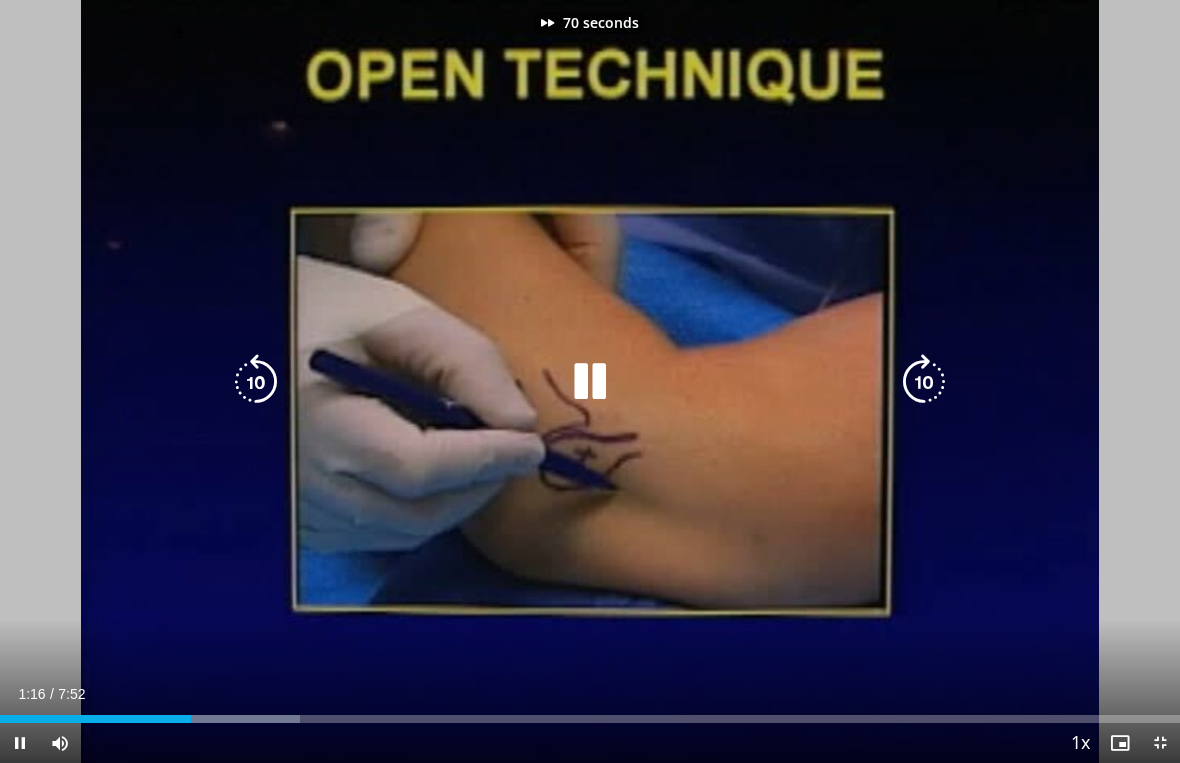click at bounding box center [924, 382] 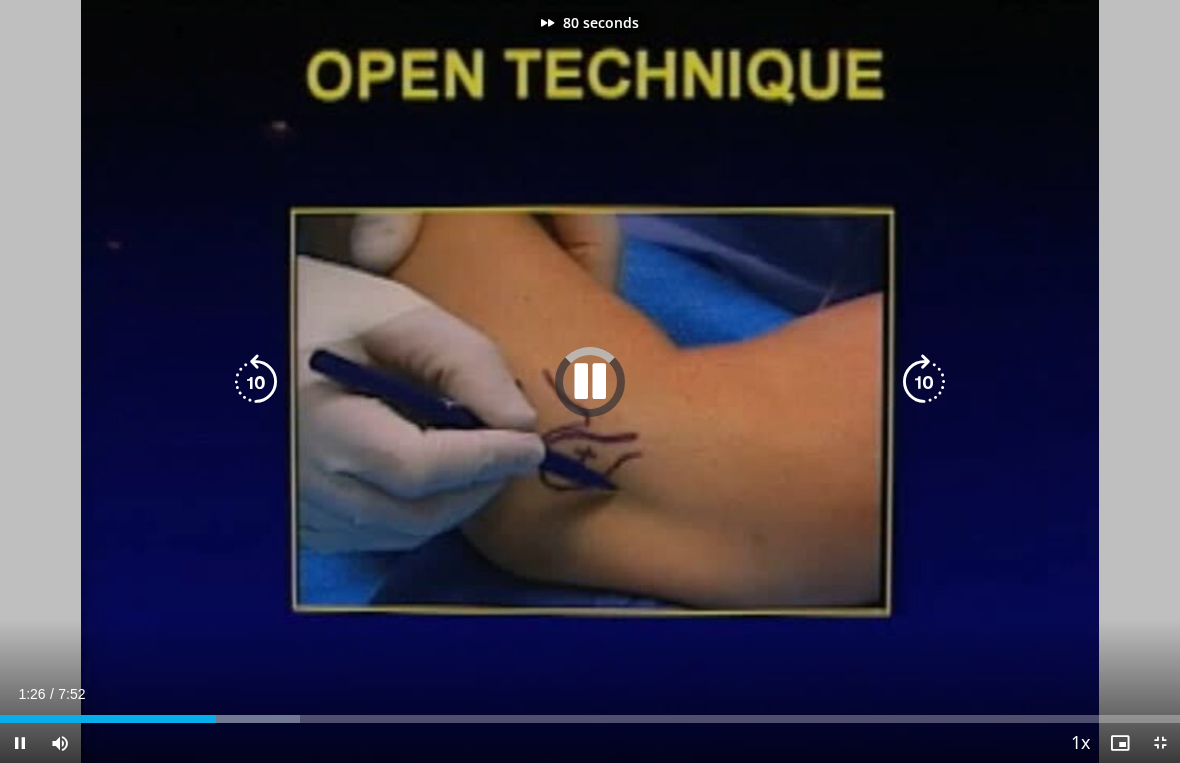 click at bounding box center (924, 382) 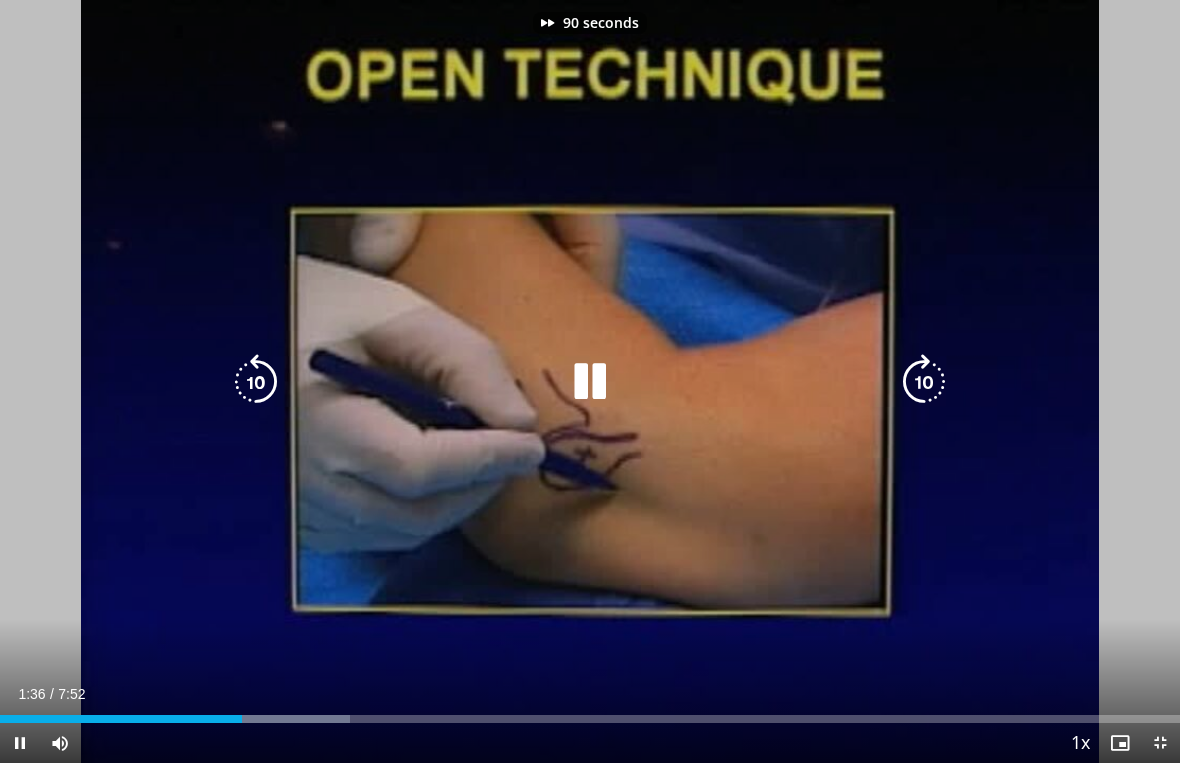 click at bounding box center (924, 382) 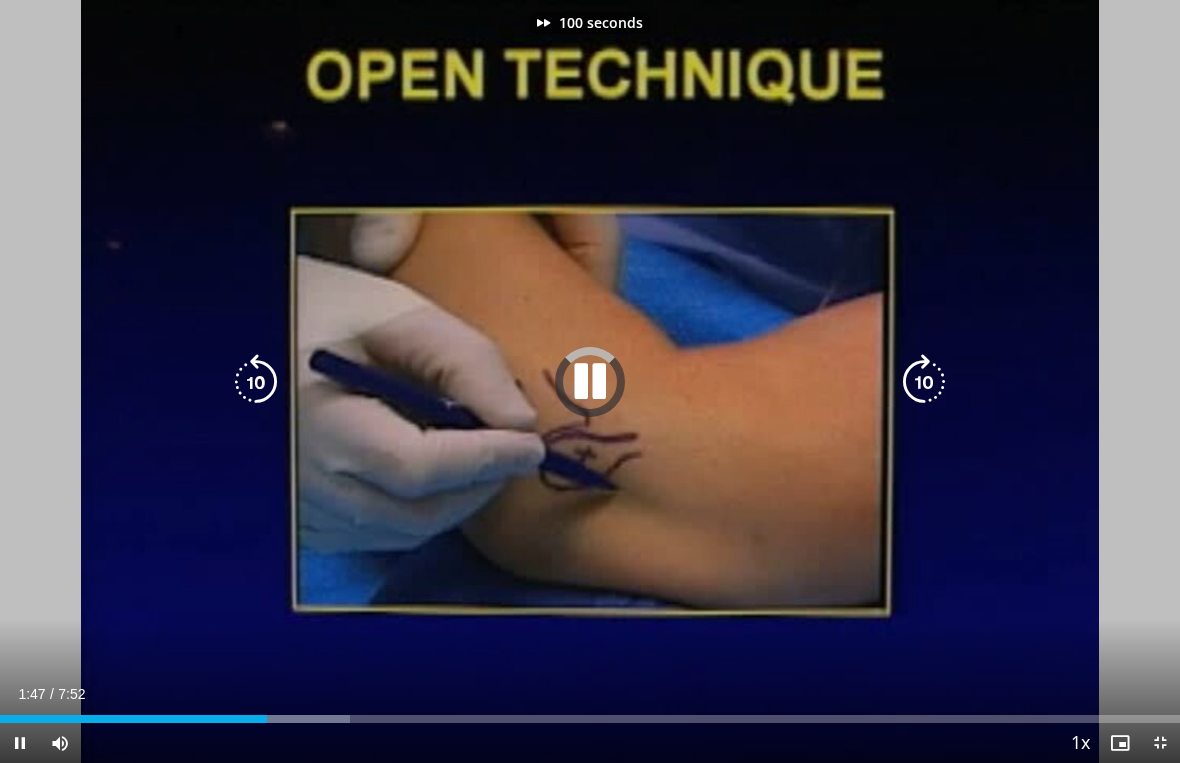 click at bounding box center [924, 382] 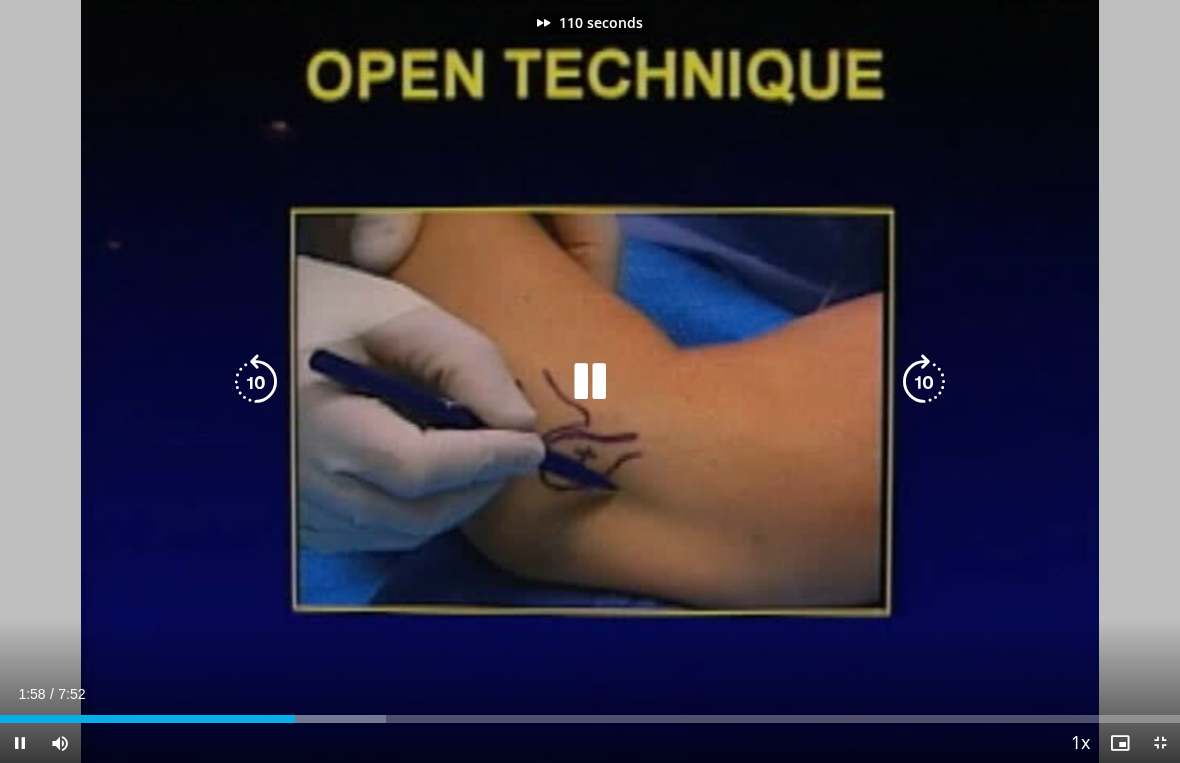 click at bounding box center (147, 719) 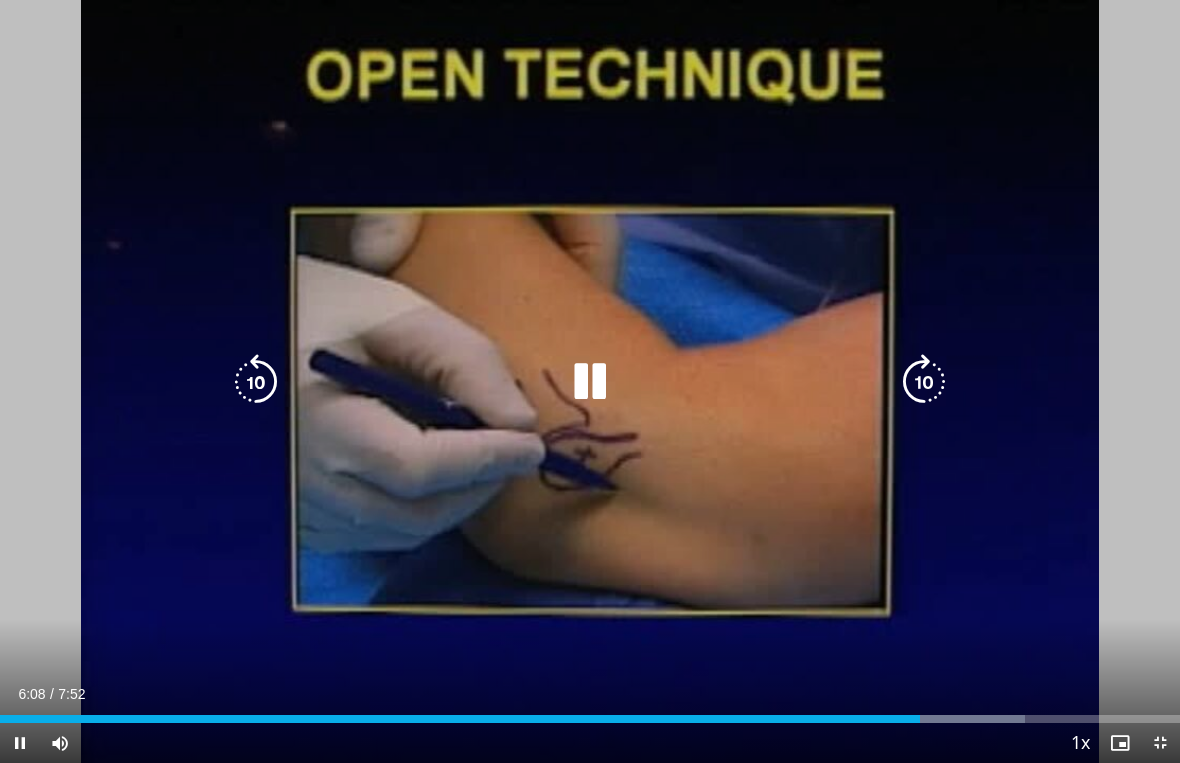 click at bounding box center (256, 382) 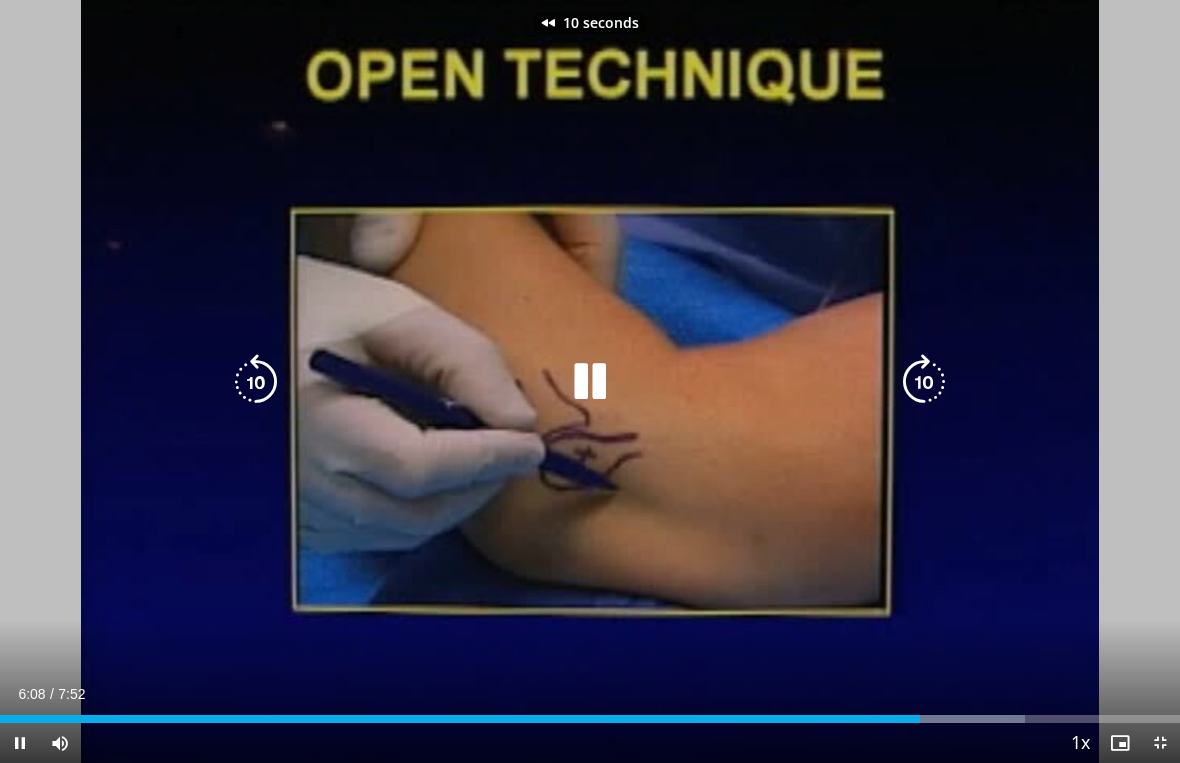 click at bounding box center (256, 382) 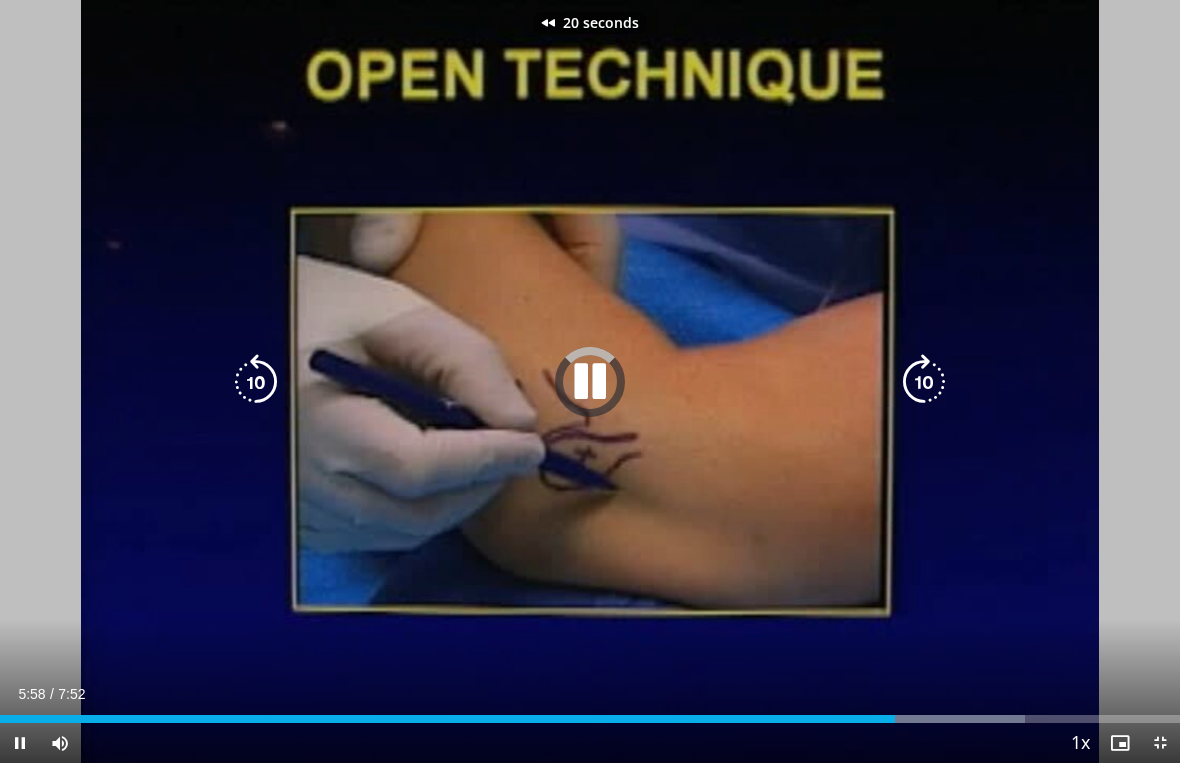 click at bounding box center (256, 382) 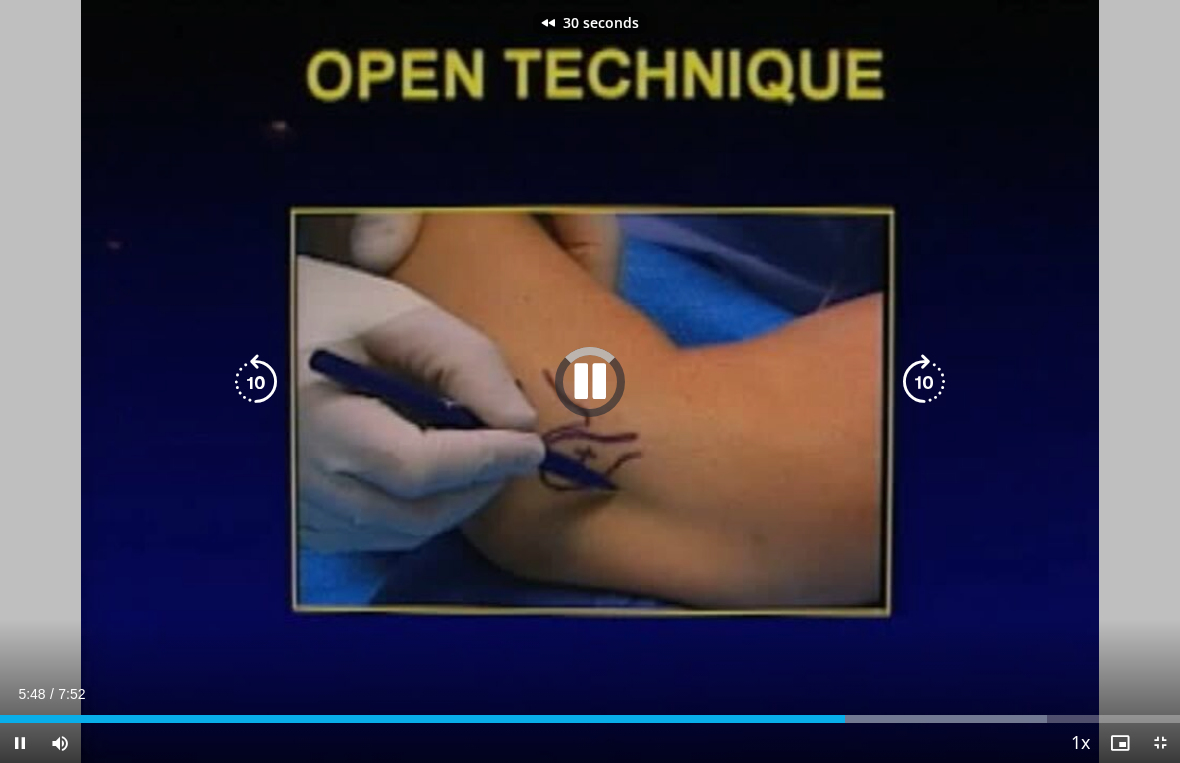 click at bounding box center [256, 382] 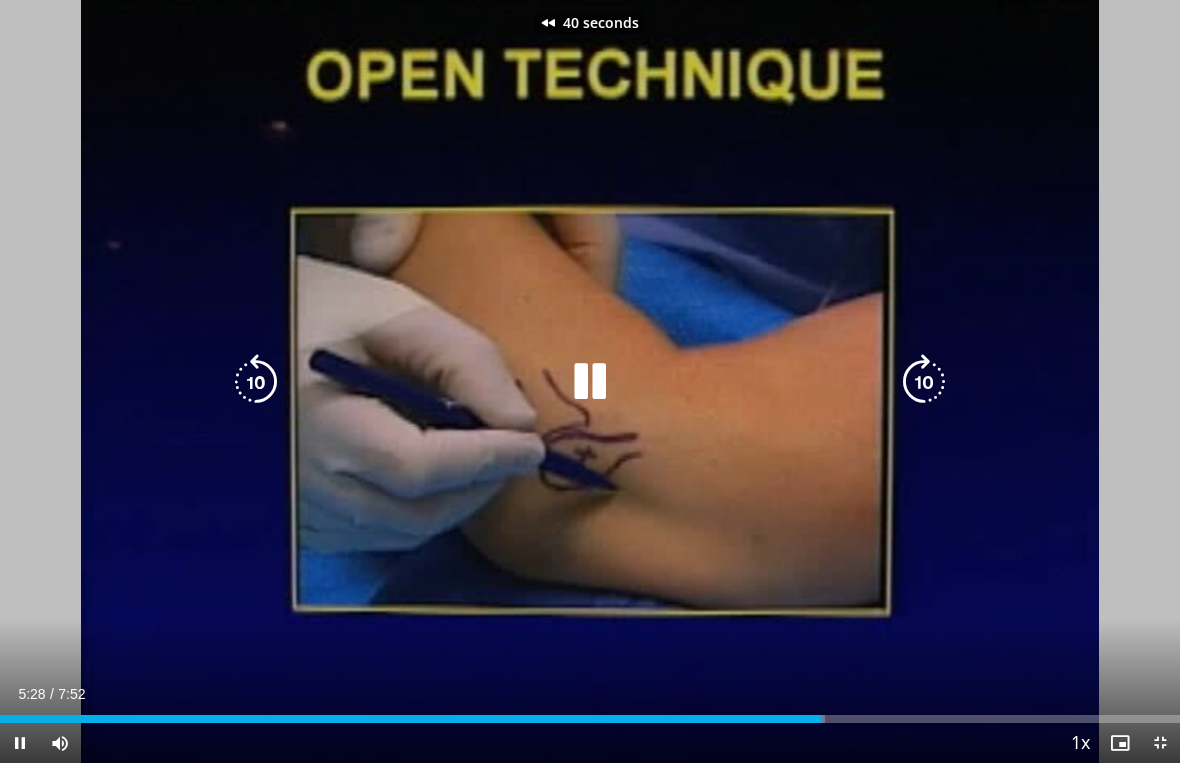 click at bounding box center (256, 382) 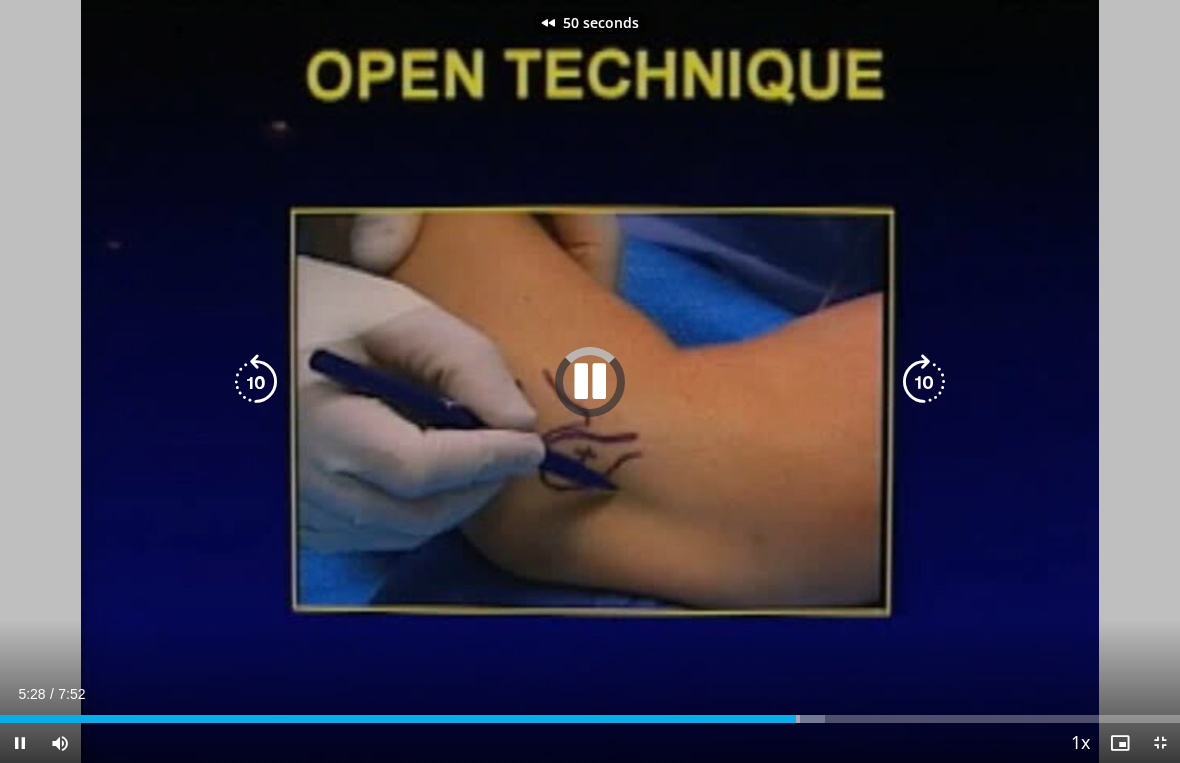 click at bounding box center [256, 382] 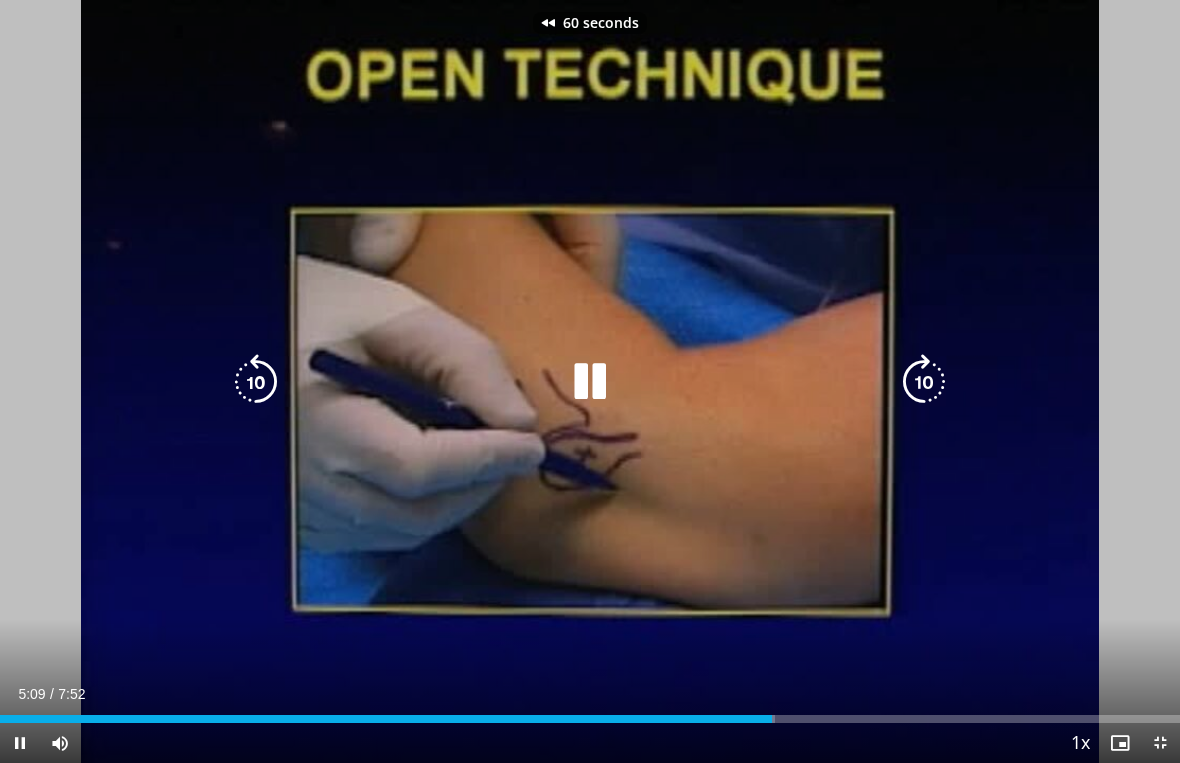 click at bounding box center [256, 382] 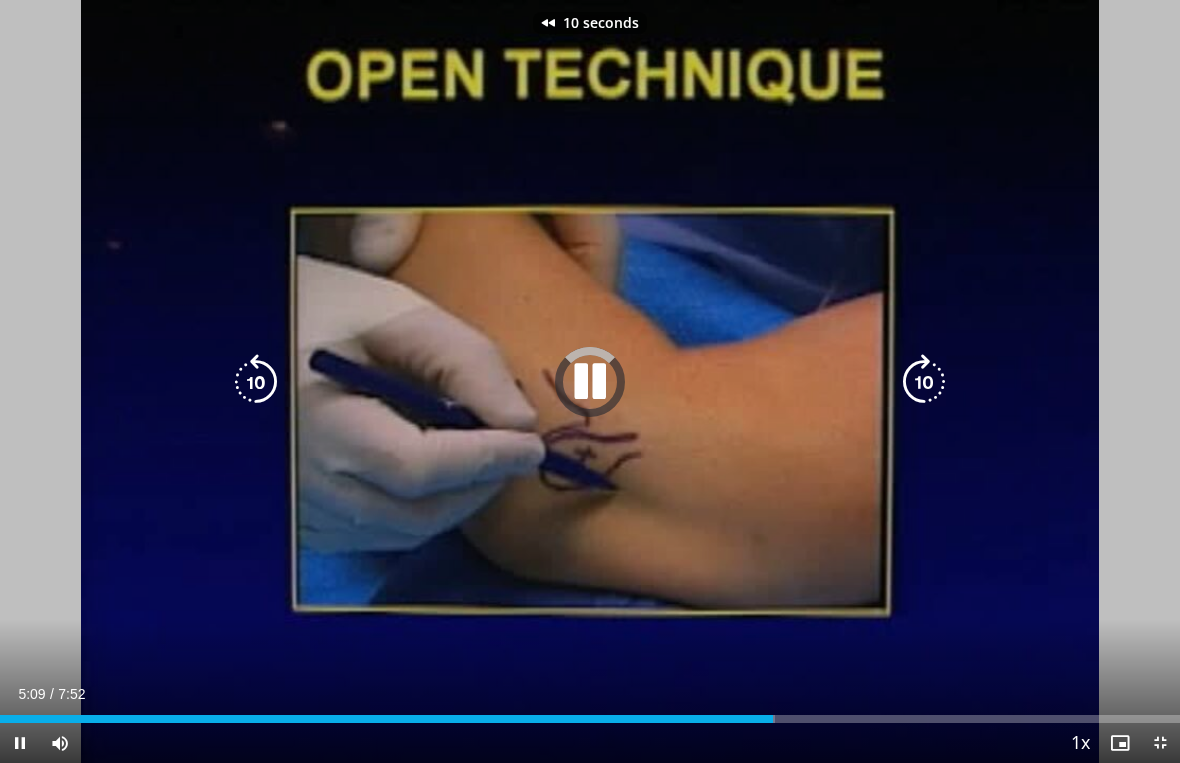 click at bounding box center (256, 382) 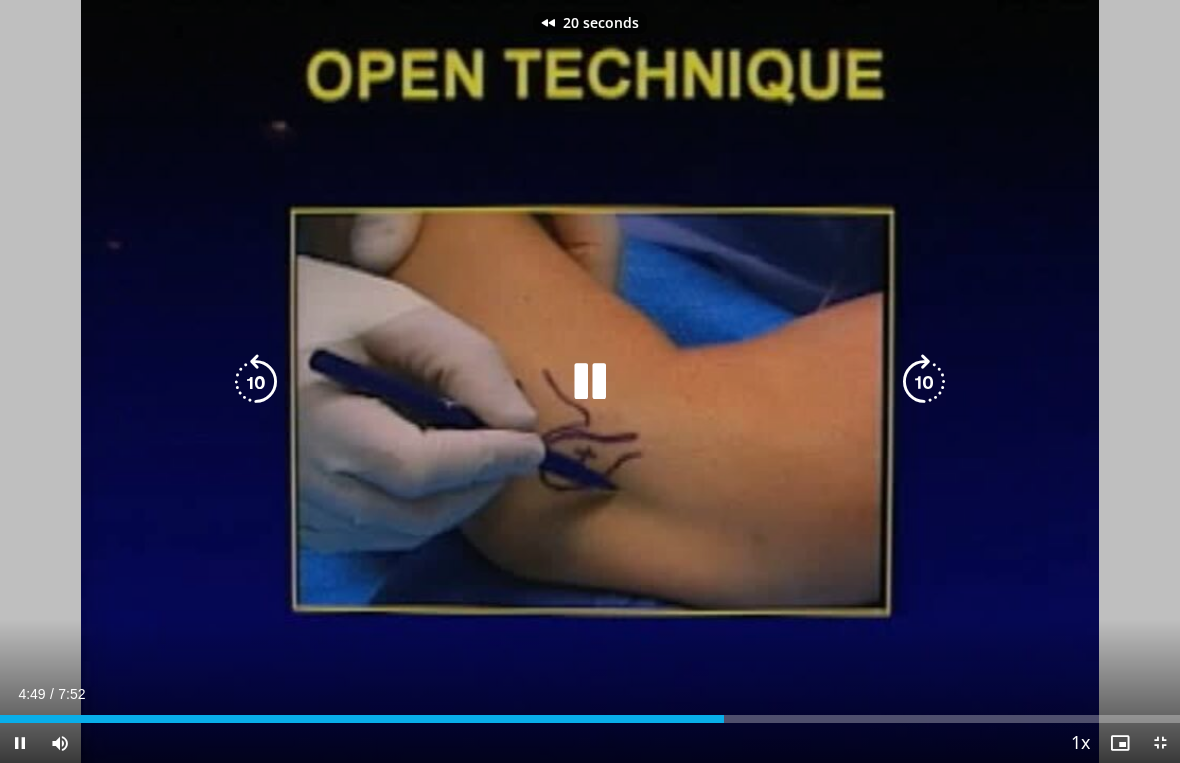 click at bounding box center (256, 382) 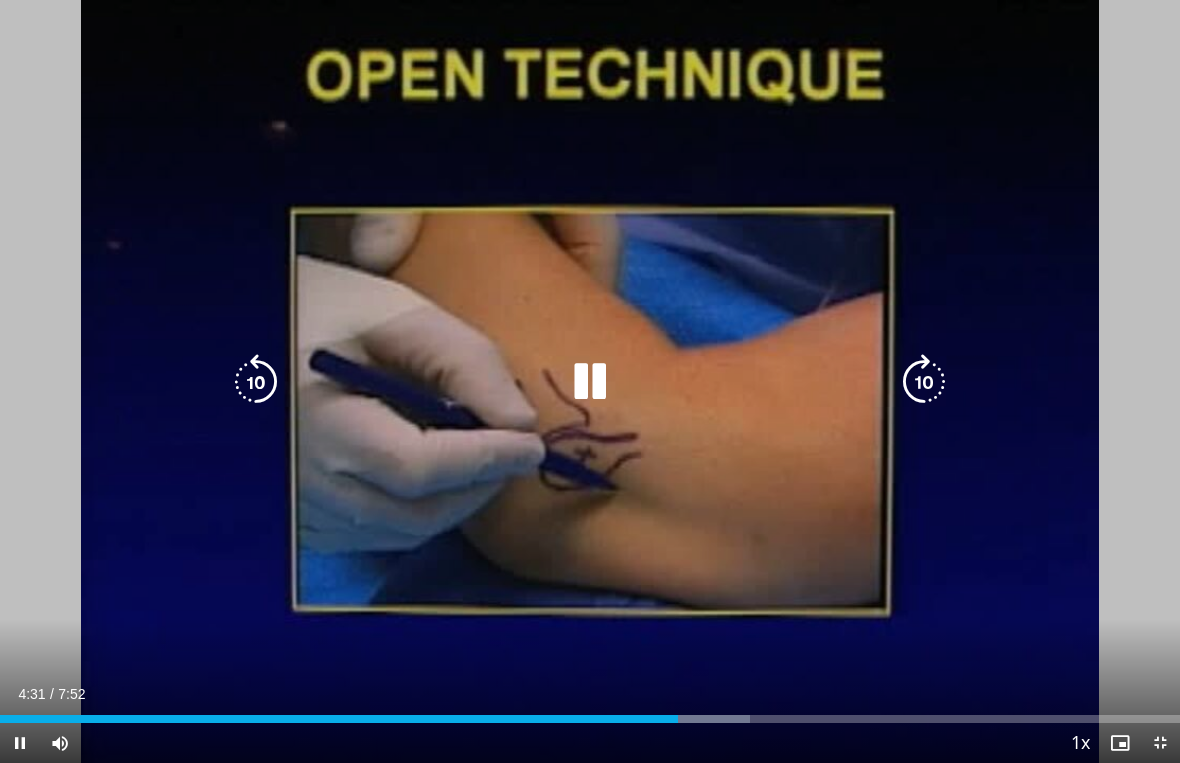 click at bounding box center [256, 382] 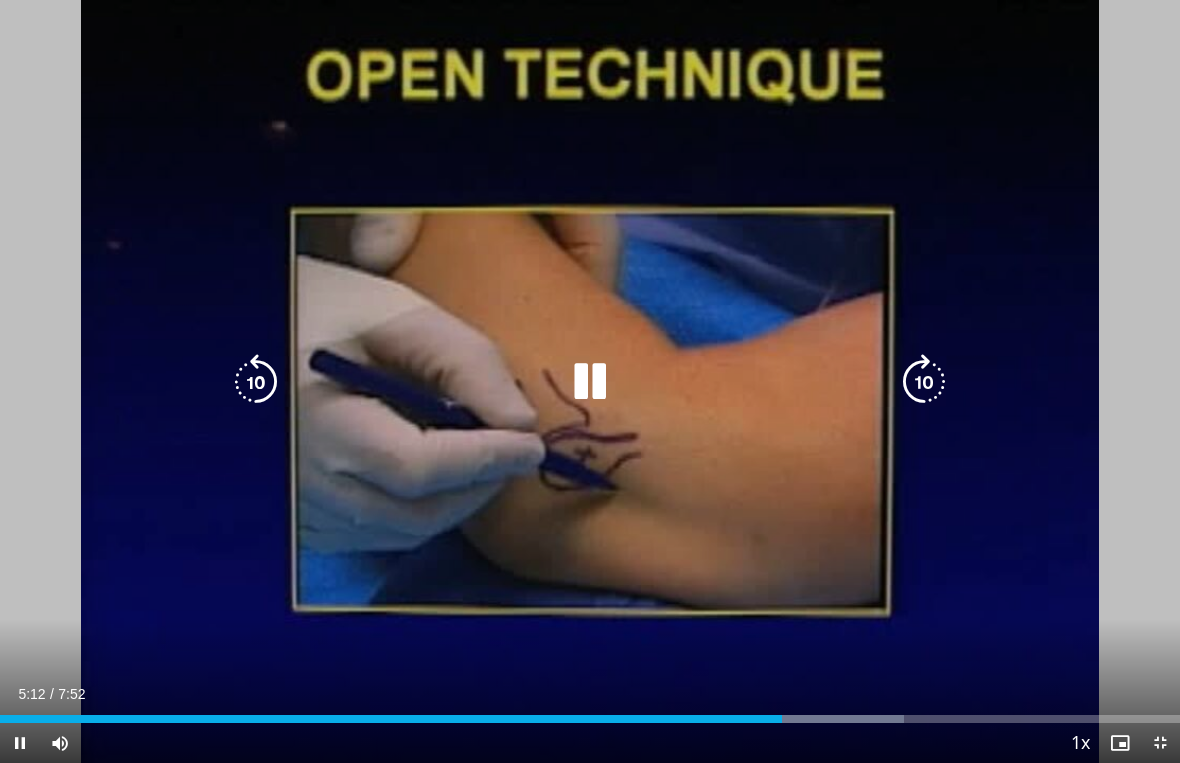 click at bounding box center (256, 382) 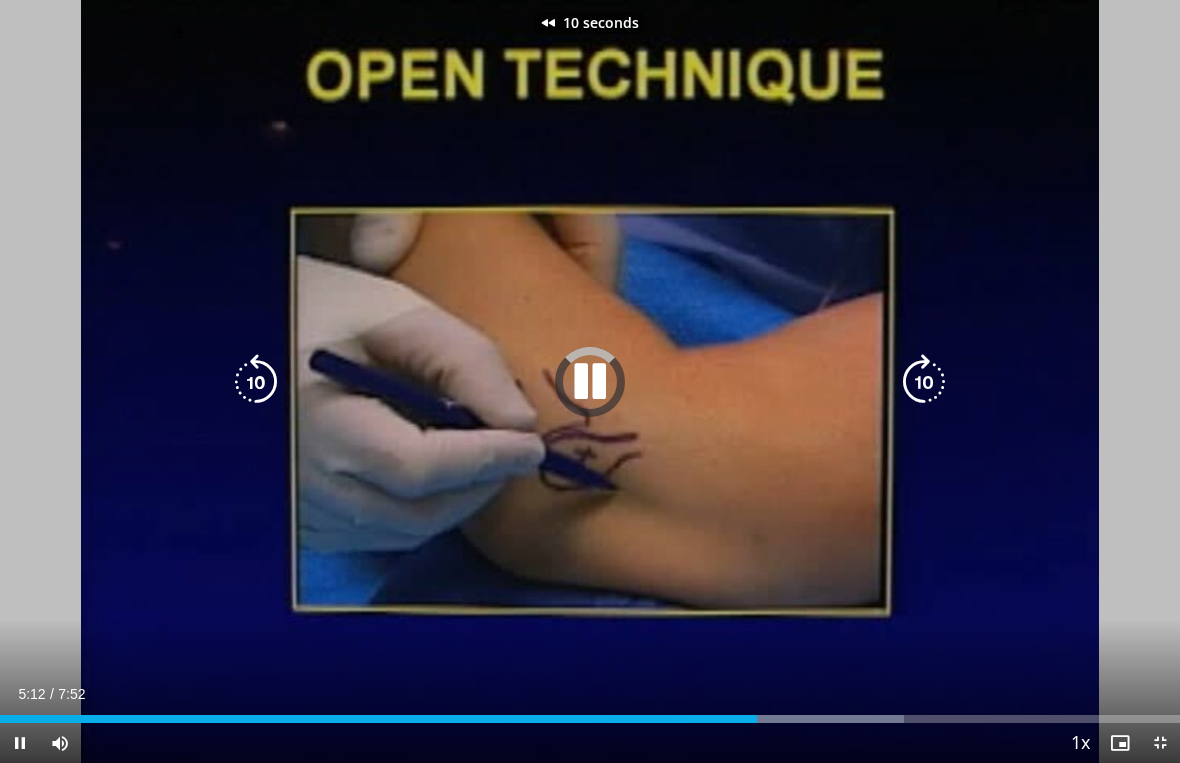 click at bounding box center [256, 382] 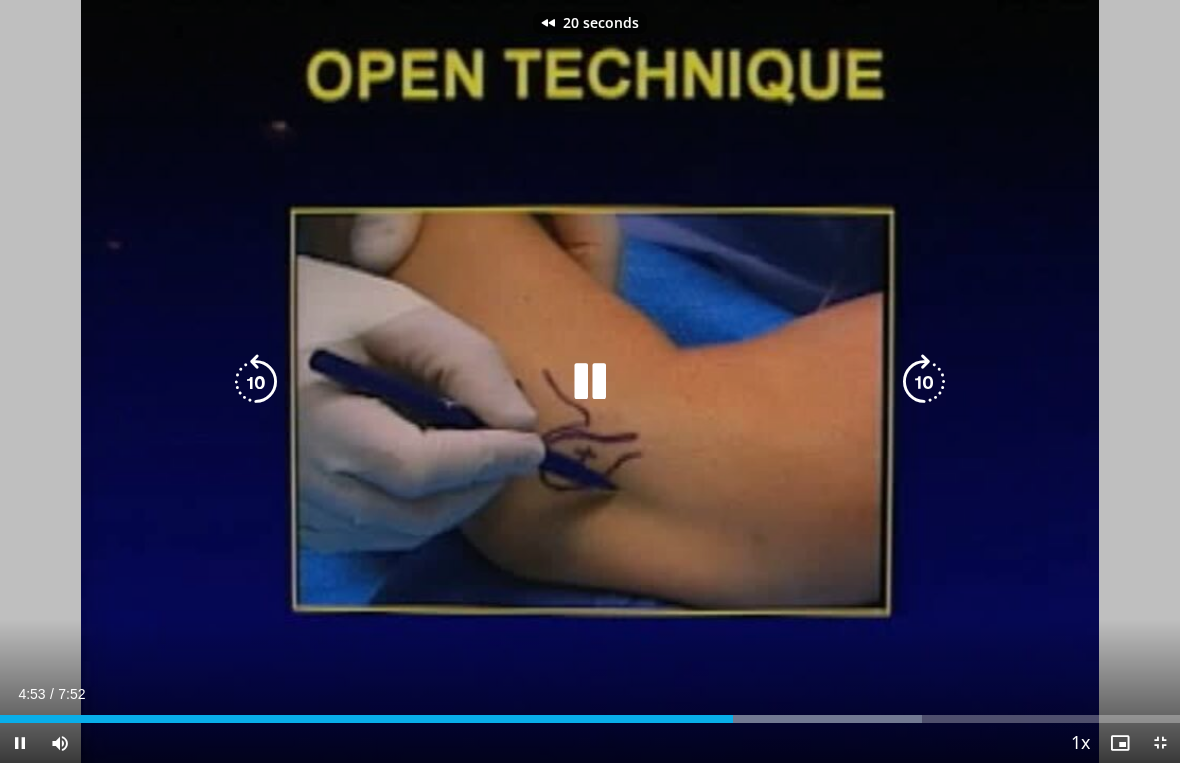 click at bounding box center (256, 382) 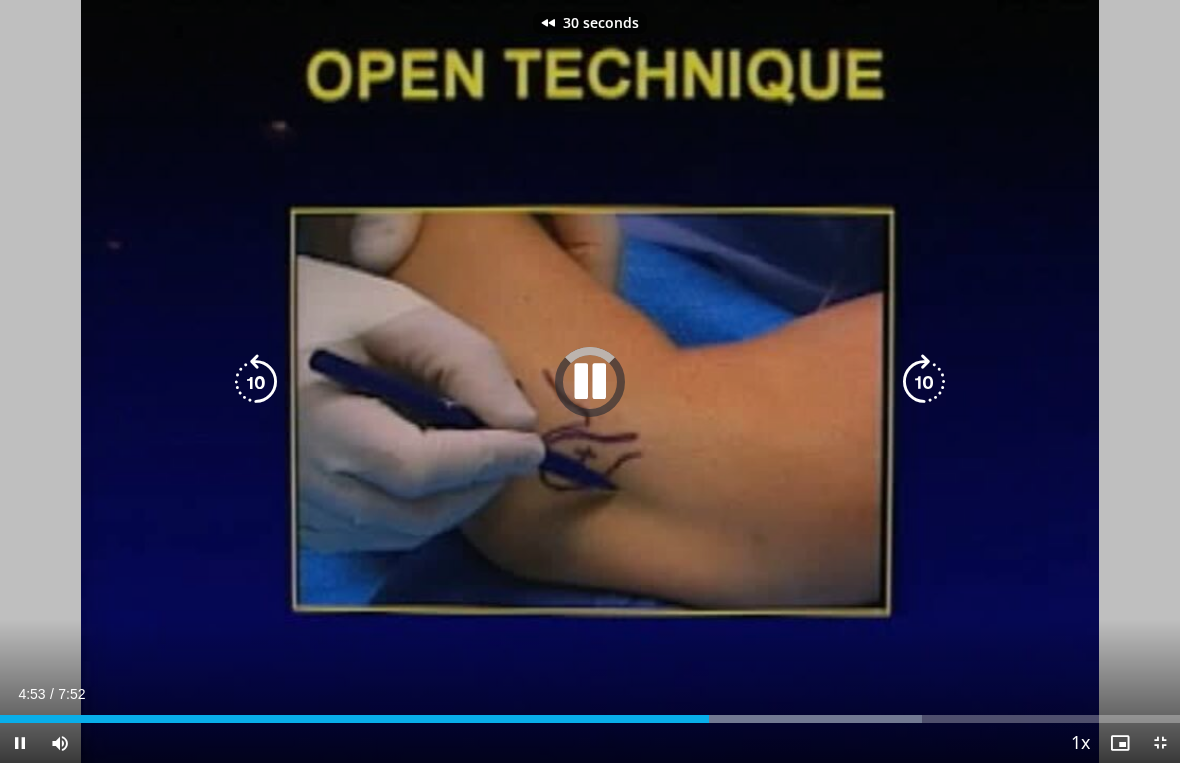 click at bounding box center [256, 382] 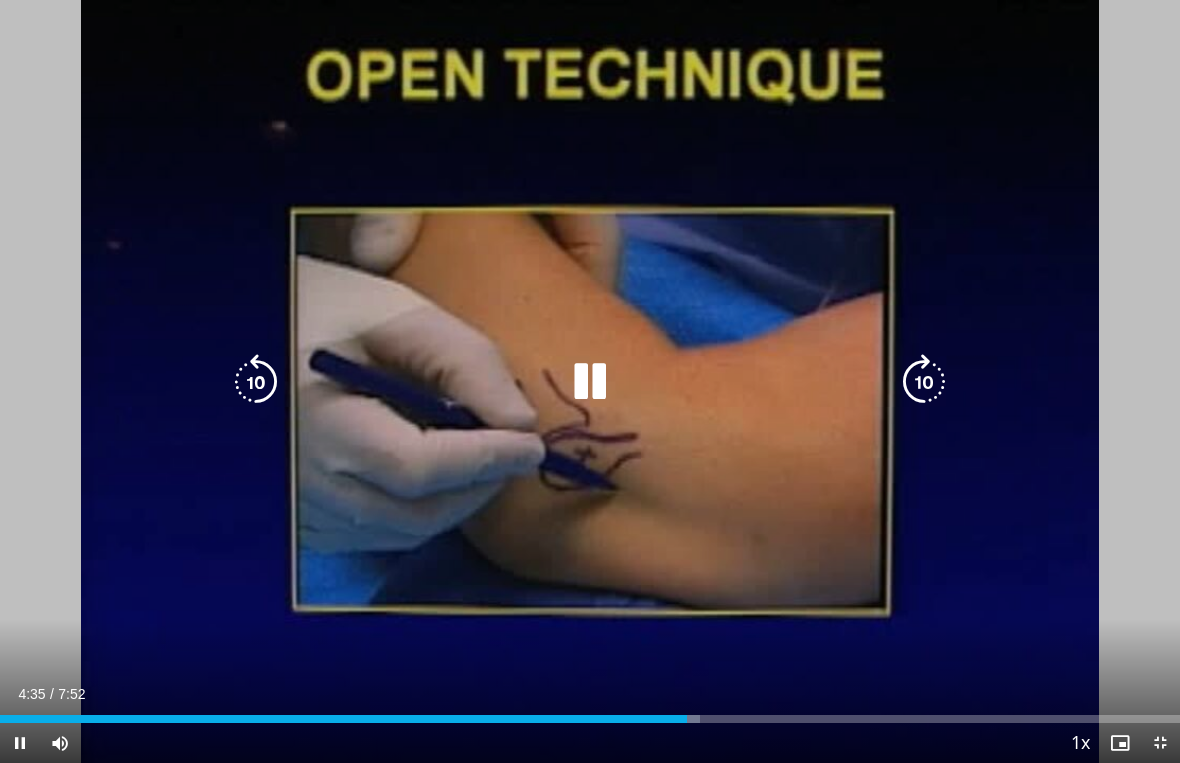 click at bounding box center (256, 382) 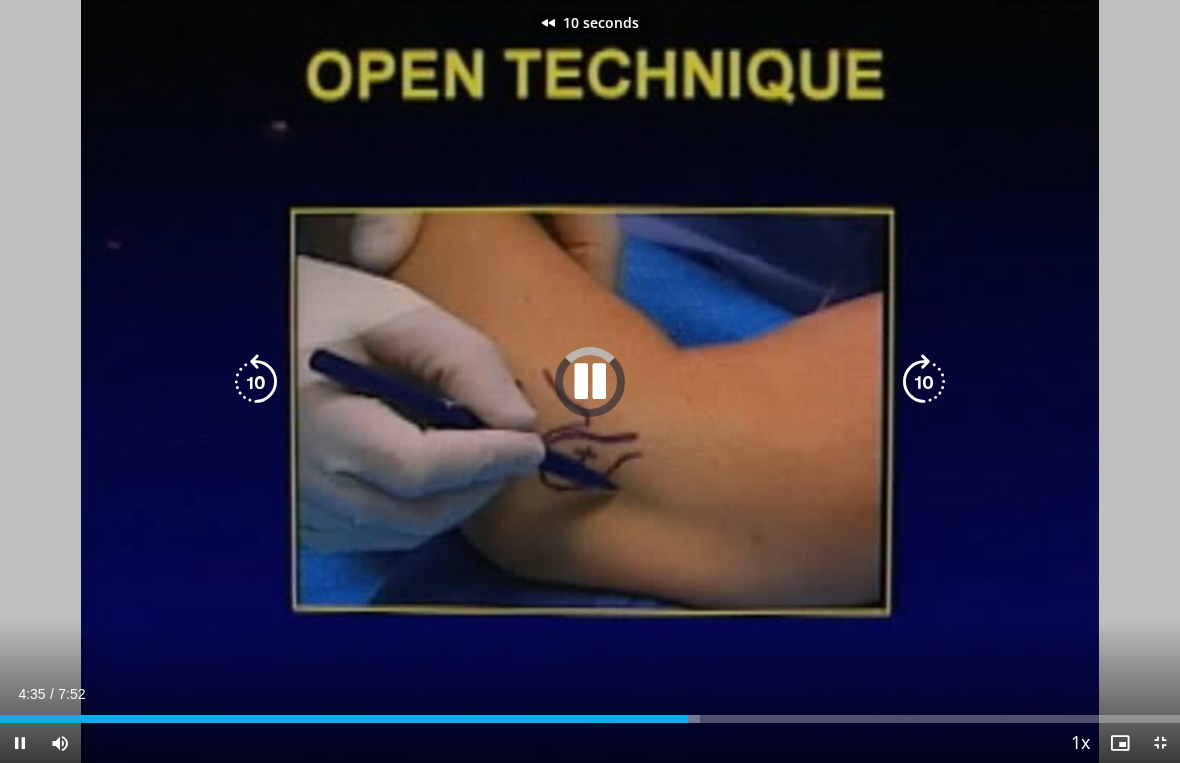 click at bounding box center [256, 382] 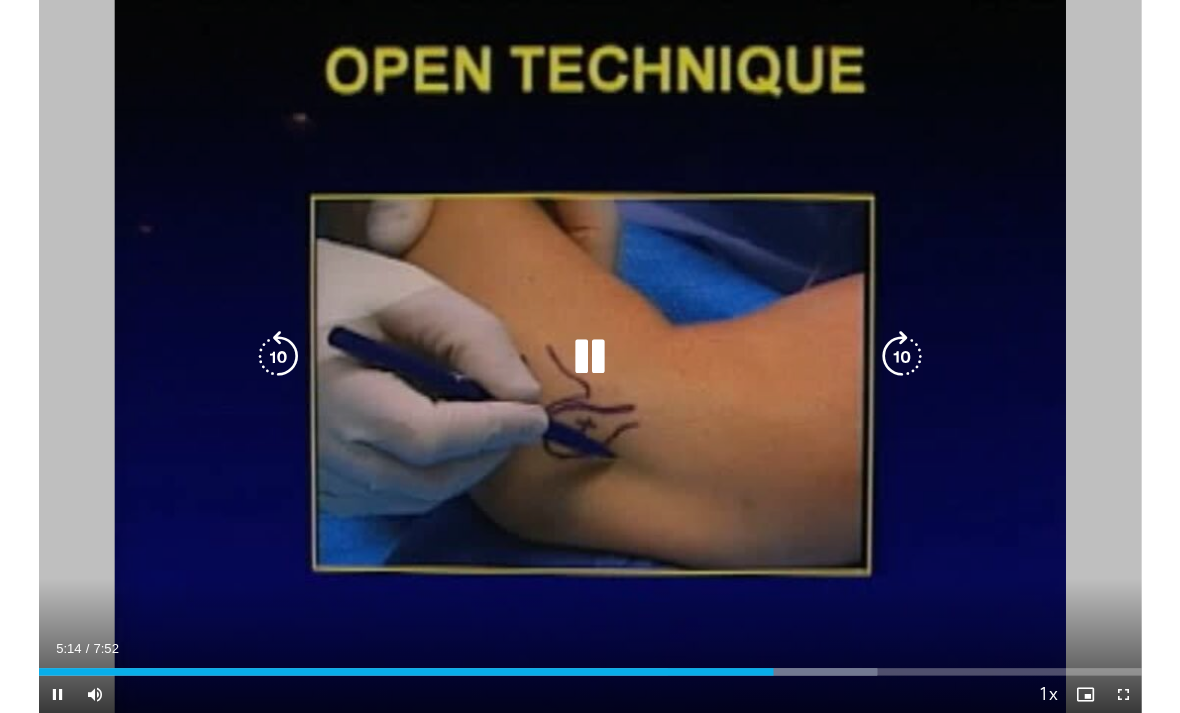 scroll, scrollTop: 0, scrollLeft: 0, axis: both 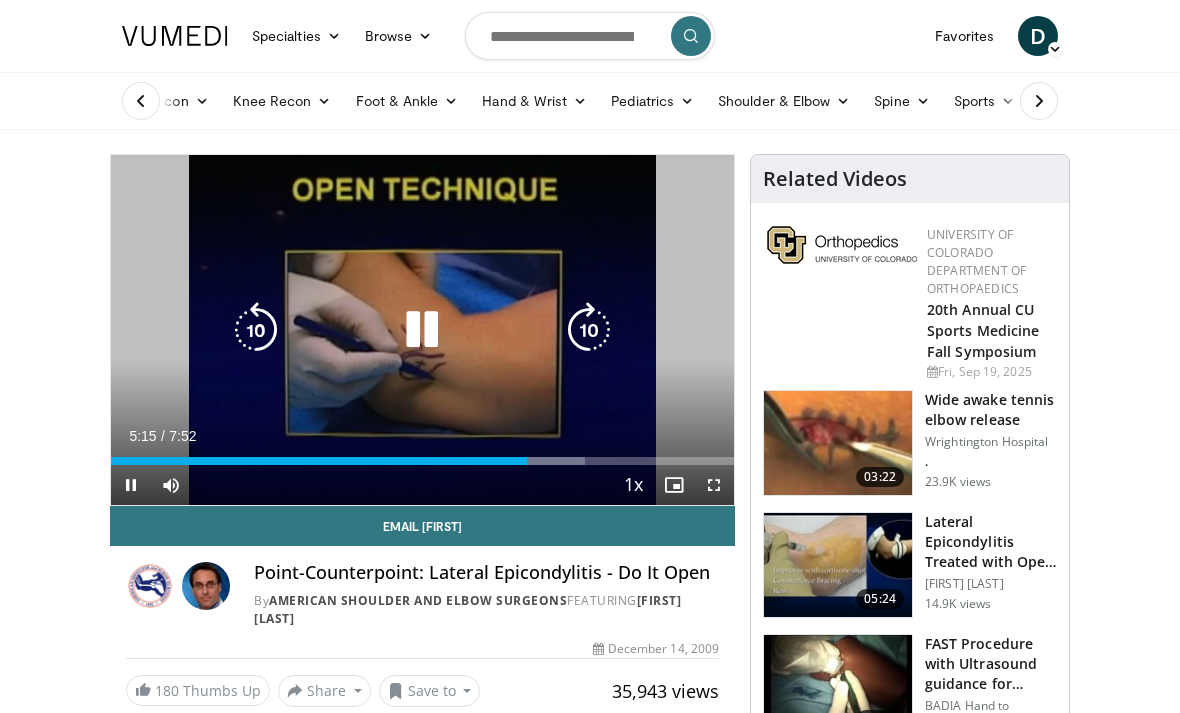 click at bounding box center [422, 330] 